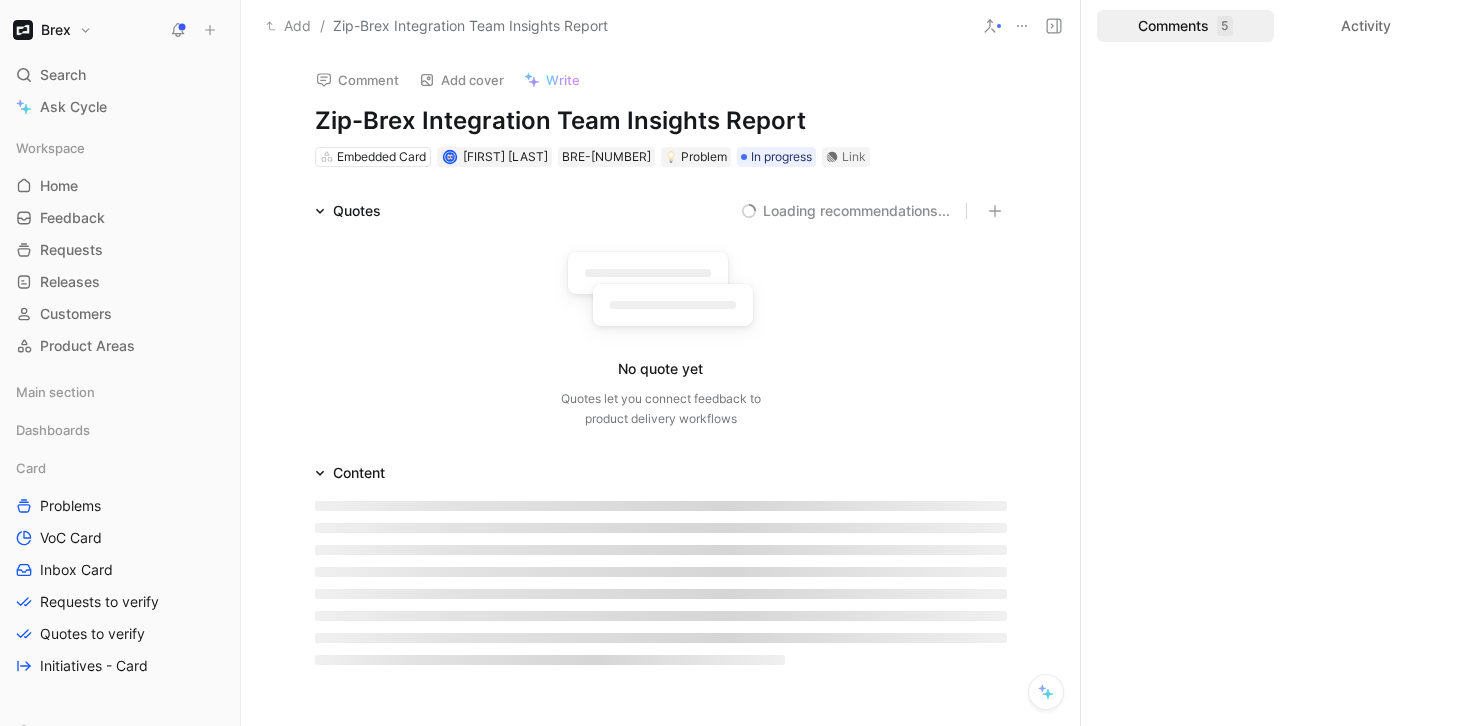 scroll, scrollTop: 0, scrollLeft: 0, axis: both 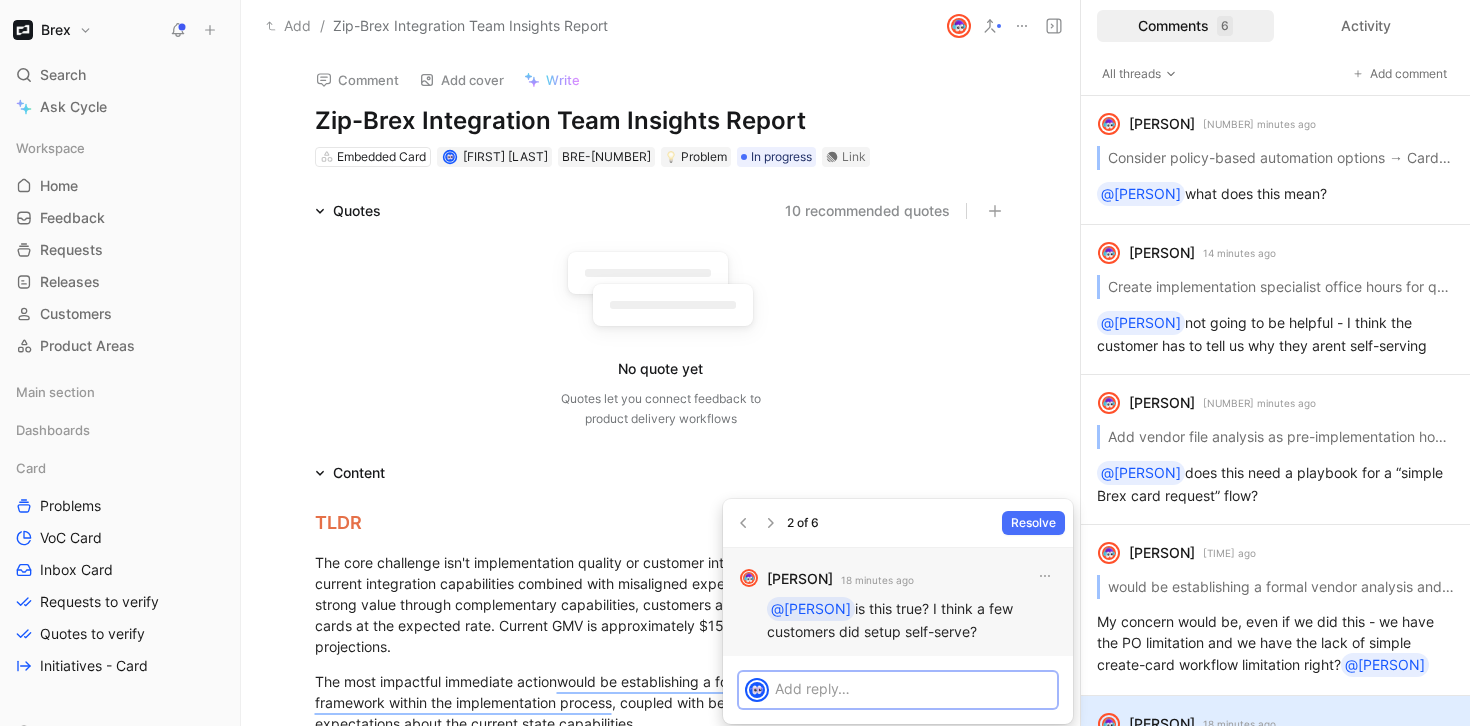 click at bounding box center [913, 688] 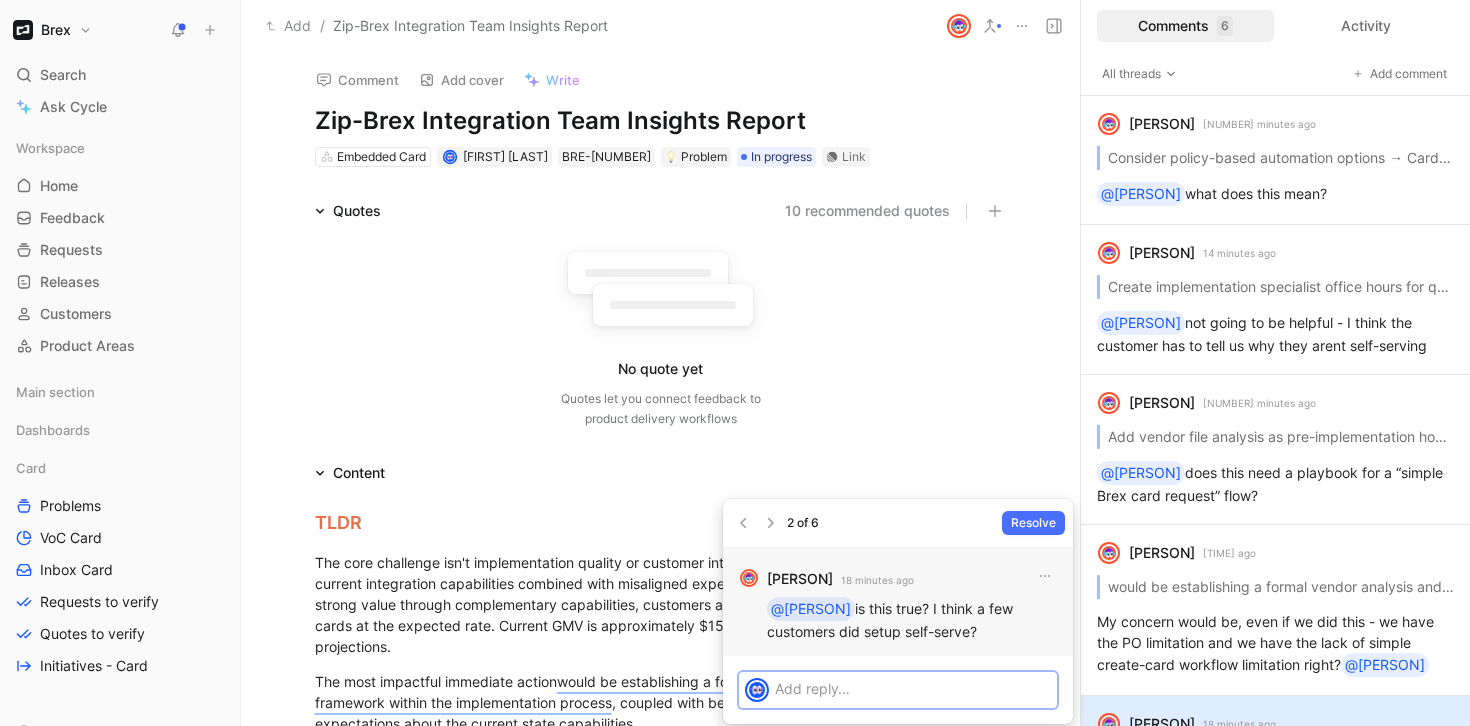 type 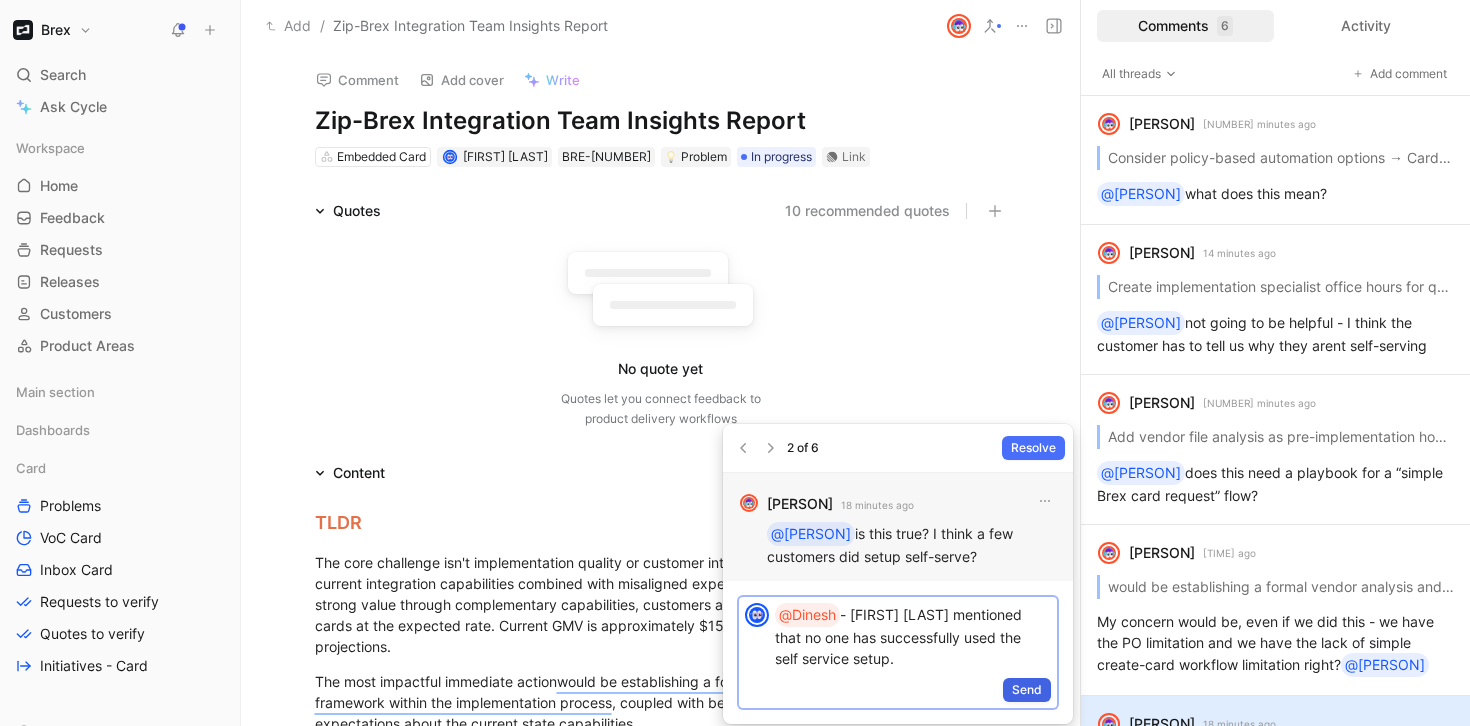 click on "Send" at bounding box center [1027, 690] 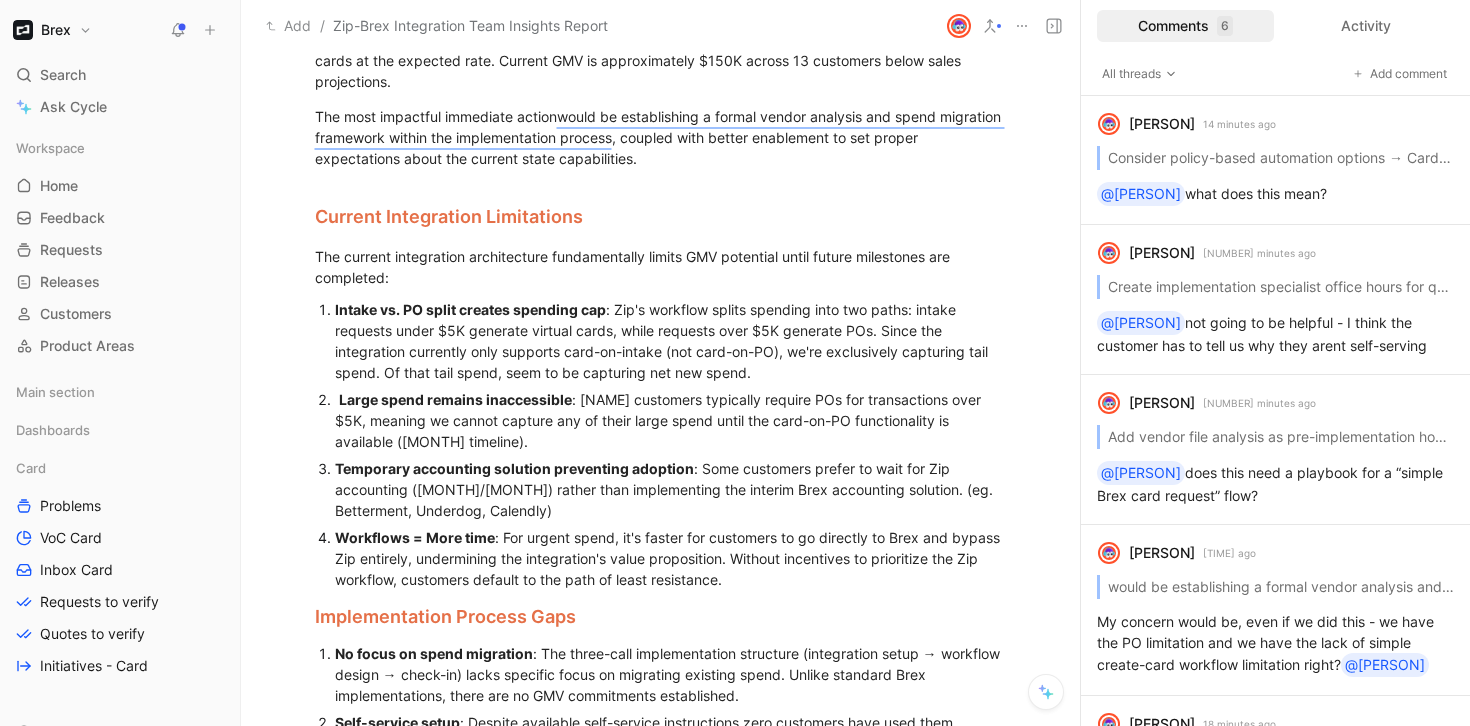 scroll, scrollTop: 390, scrollLeft: 0, axis: vertical 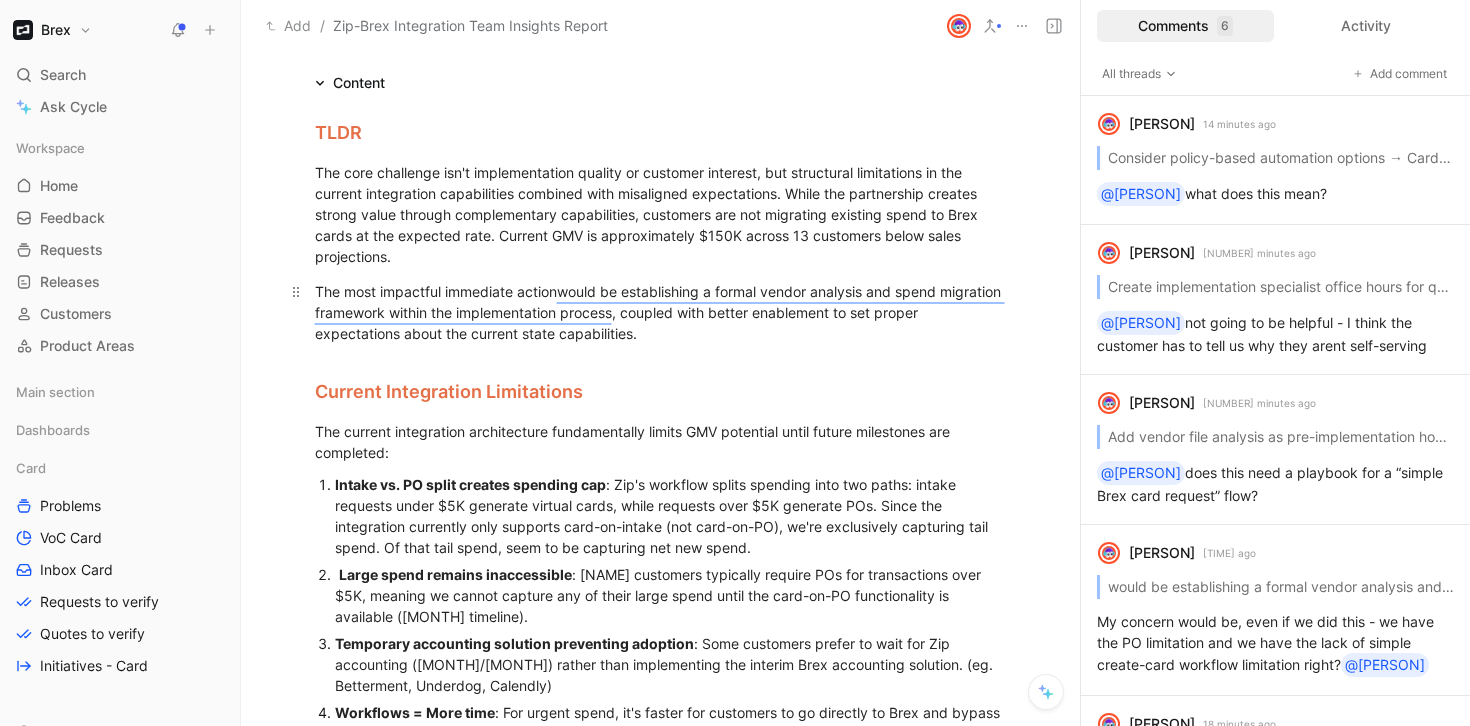 click on "The most impactful immediate action  would be establishing a formal vendor analysis and spend migration framework within the implementation process , coupled with better enablement to set proper expectations about the current state capabilities." at bounding box center [661, 312] 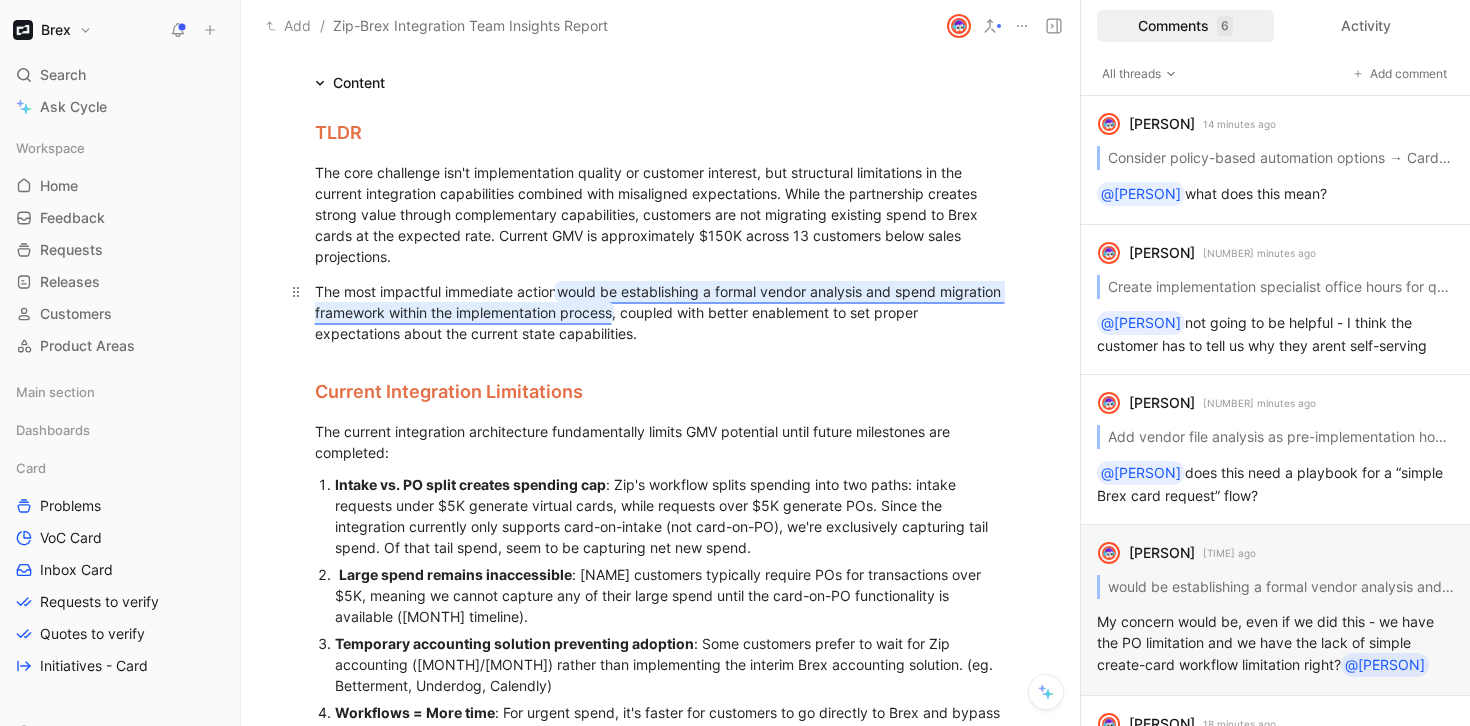 click on "would be establishing a formal vendor analysis and spend migration framework within the implementation process" at bounding box center [660, 302] 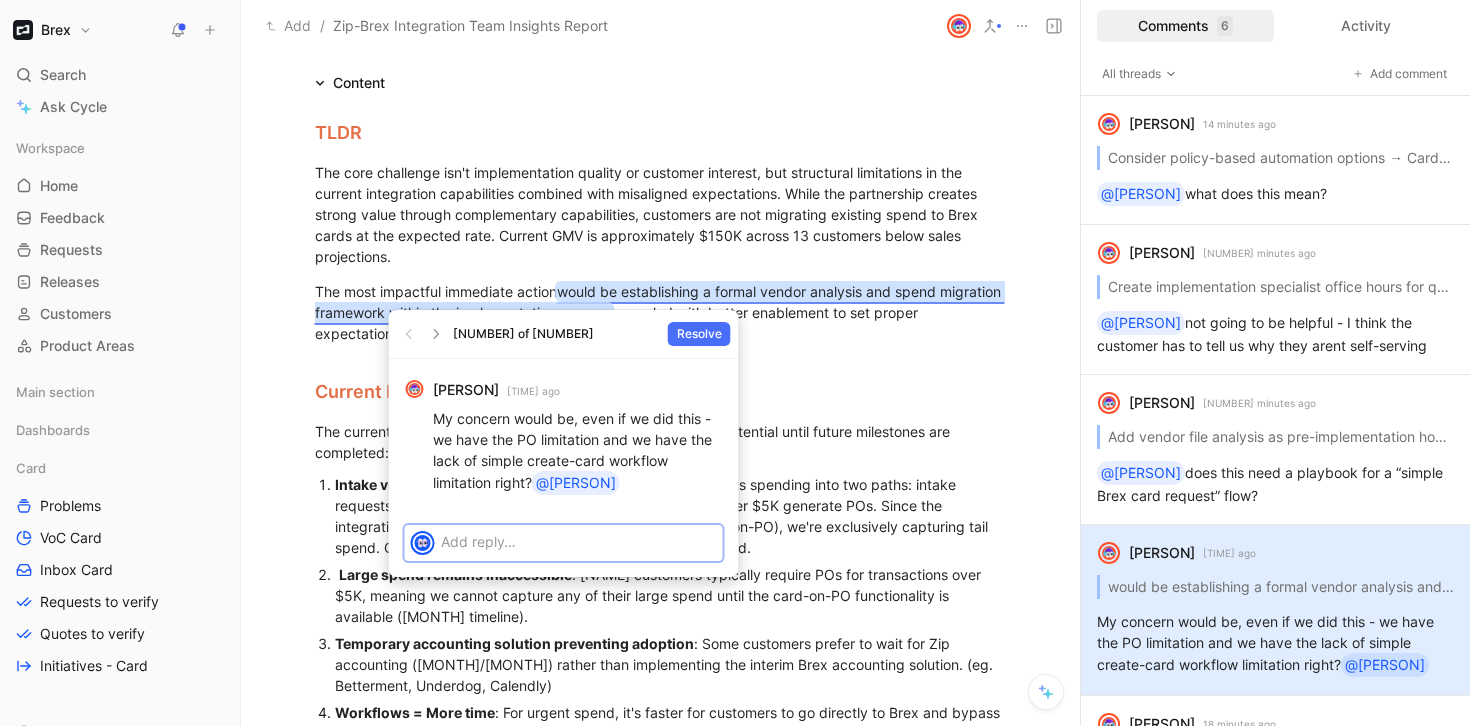 click at bounding box center (582, 541) 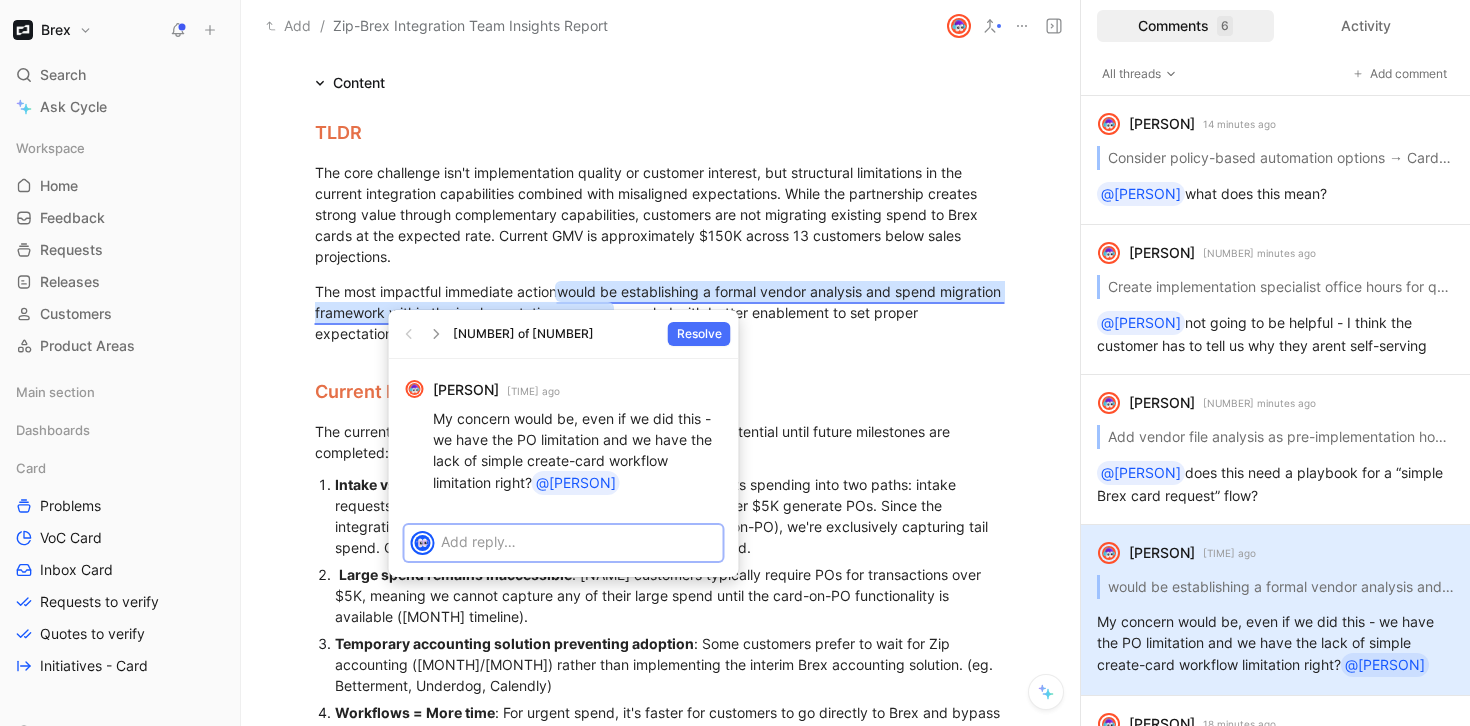 click at bounding box center (579, 541) 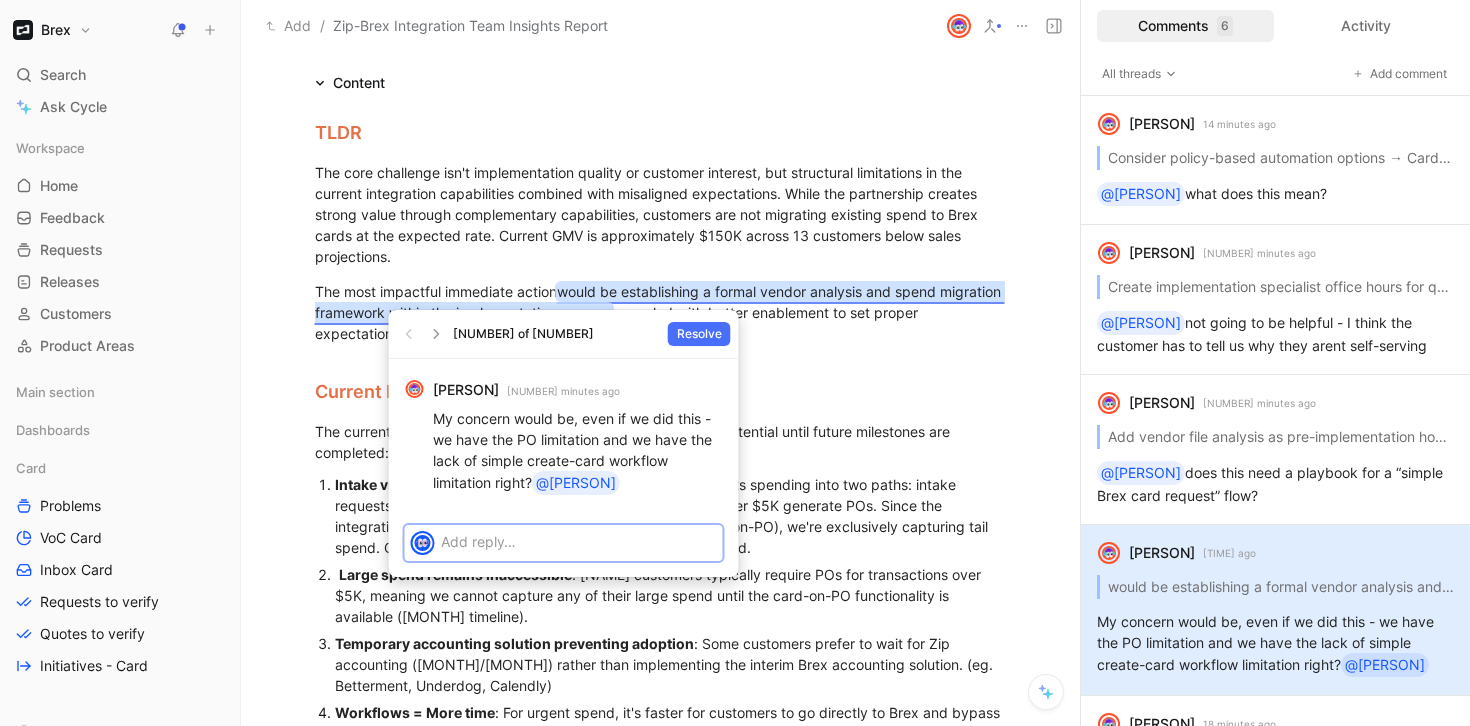 click at bounding box center [579, 541] 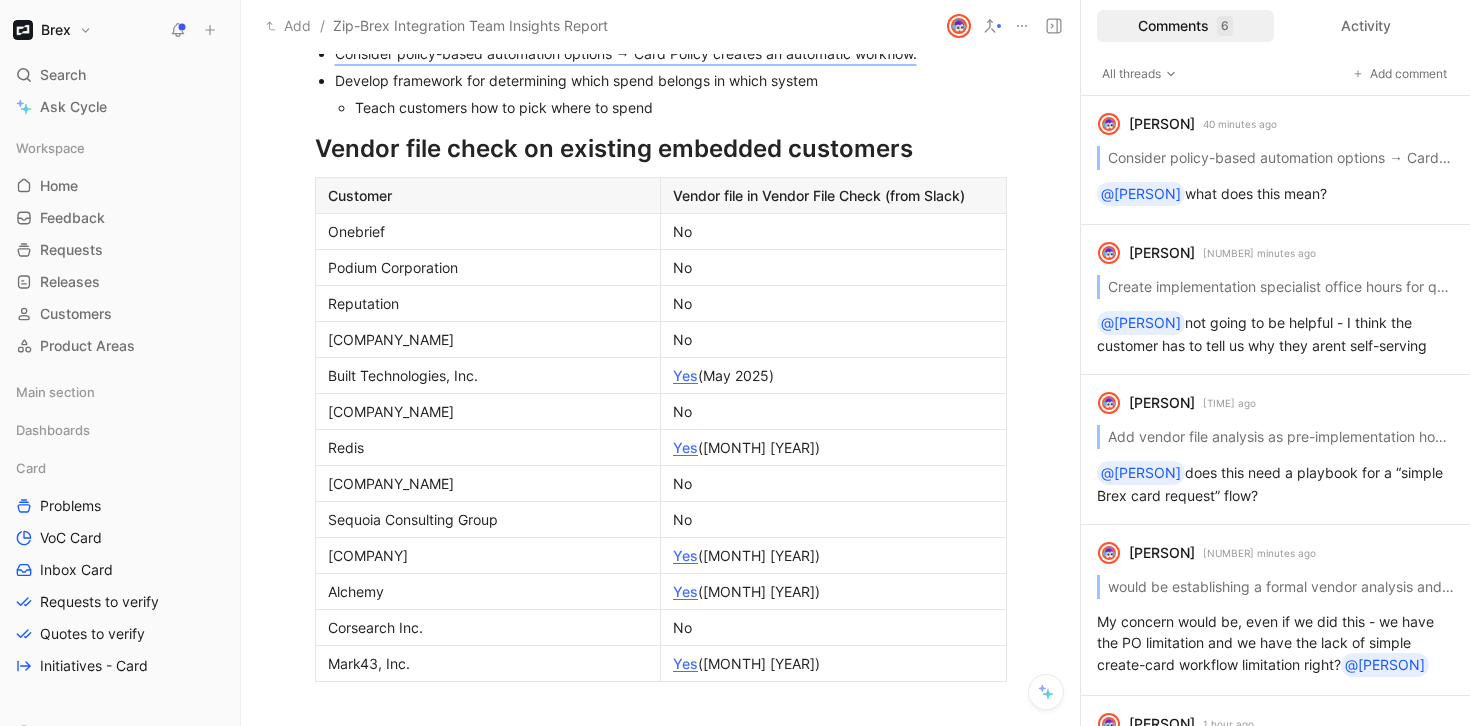 scroll, scrollTop: 2400, scrollLeft: 0, axis: vertical 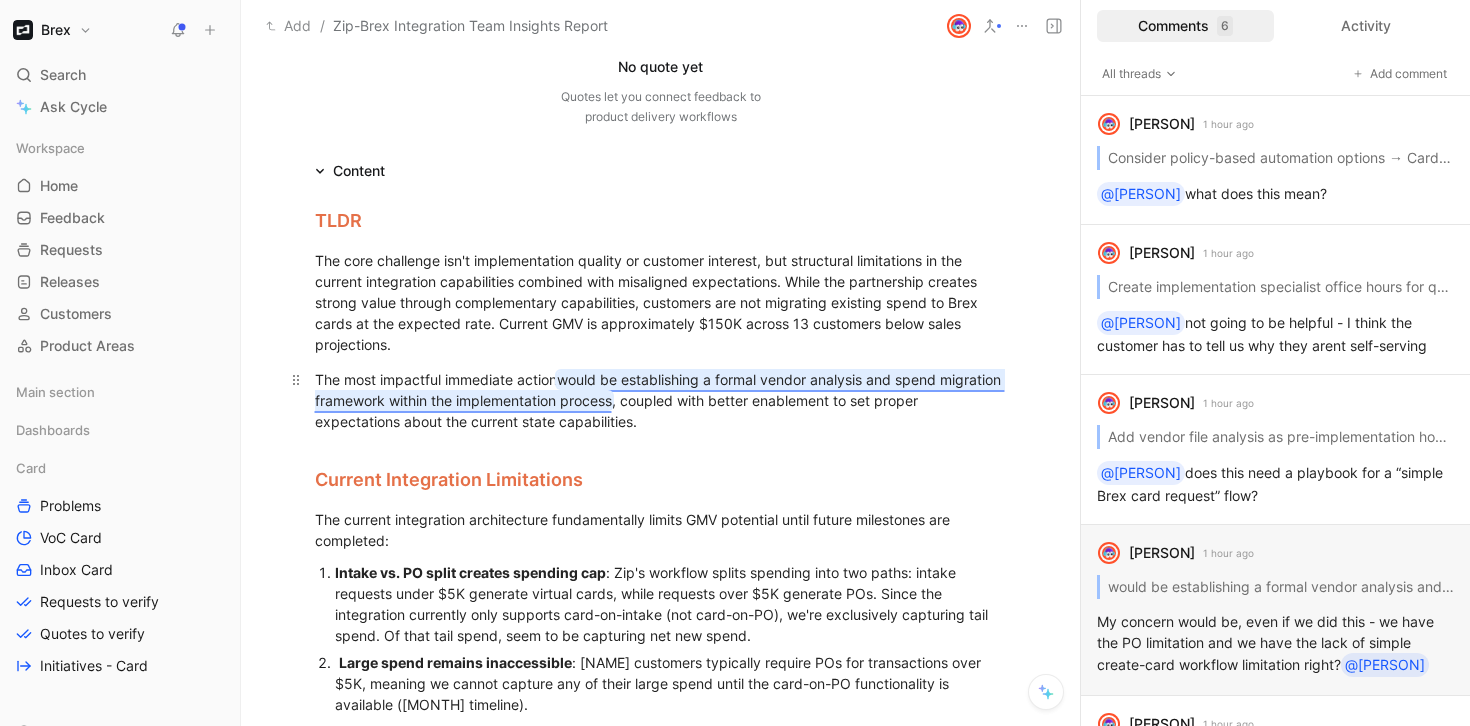 click on "would be establishing a formal vendor analysis and spend migration framework within the implementation process" at bounding box center (660, 390) 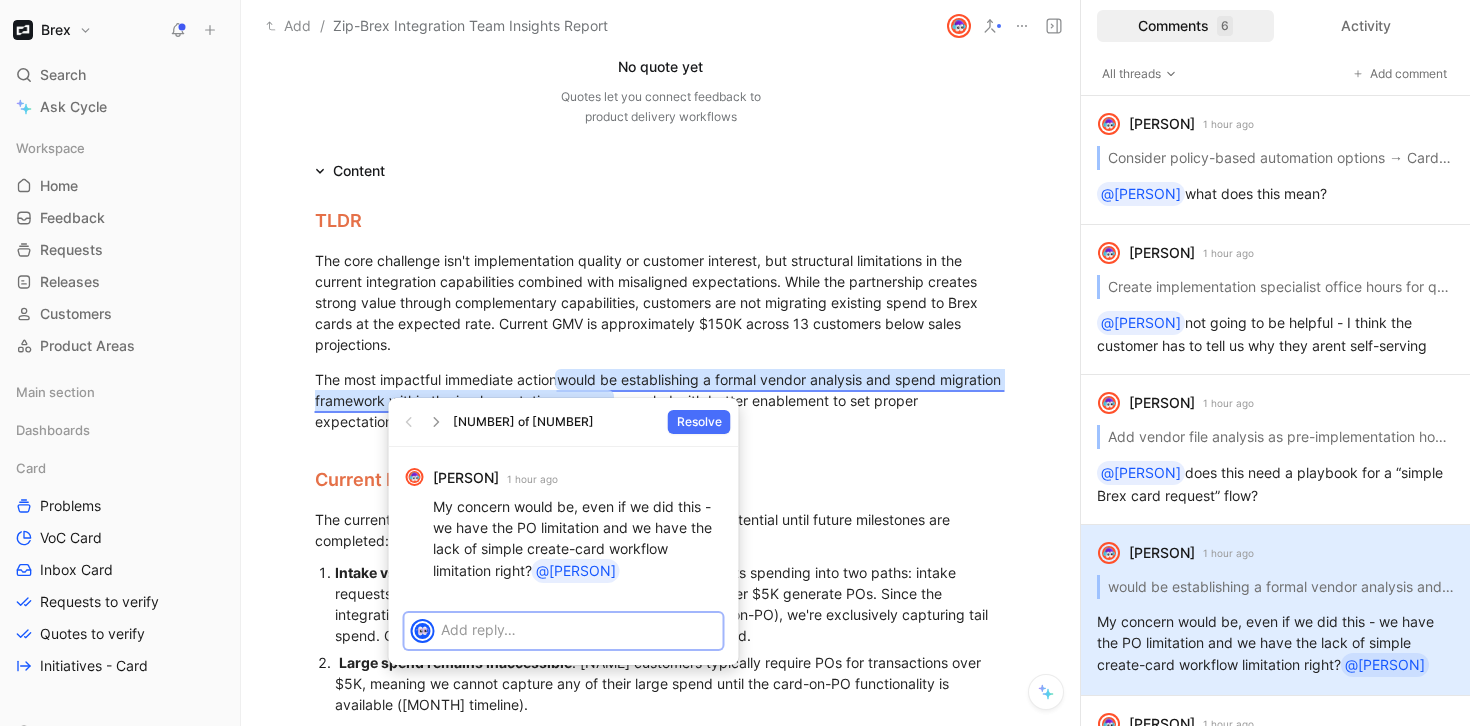 click at bounding box center [579, 629] 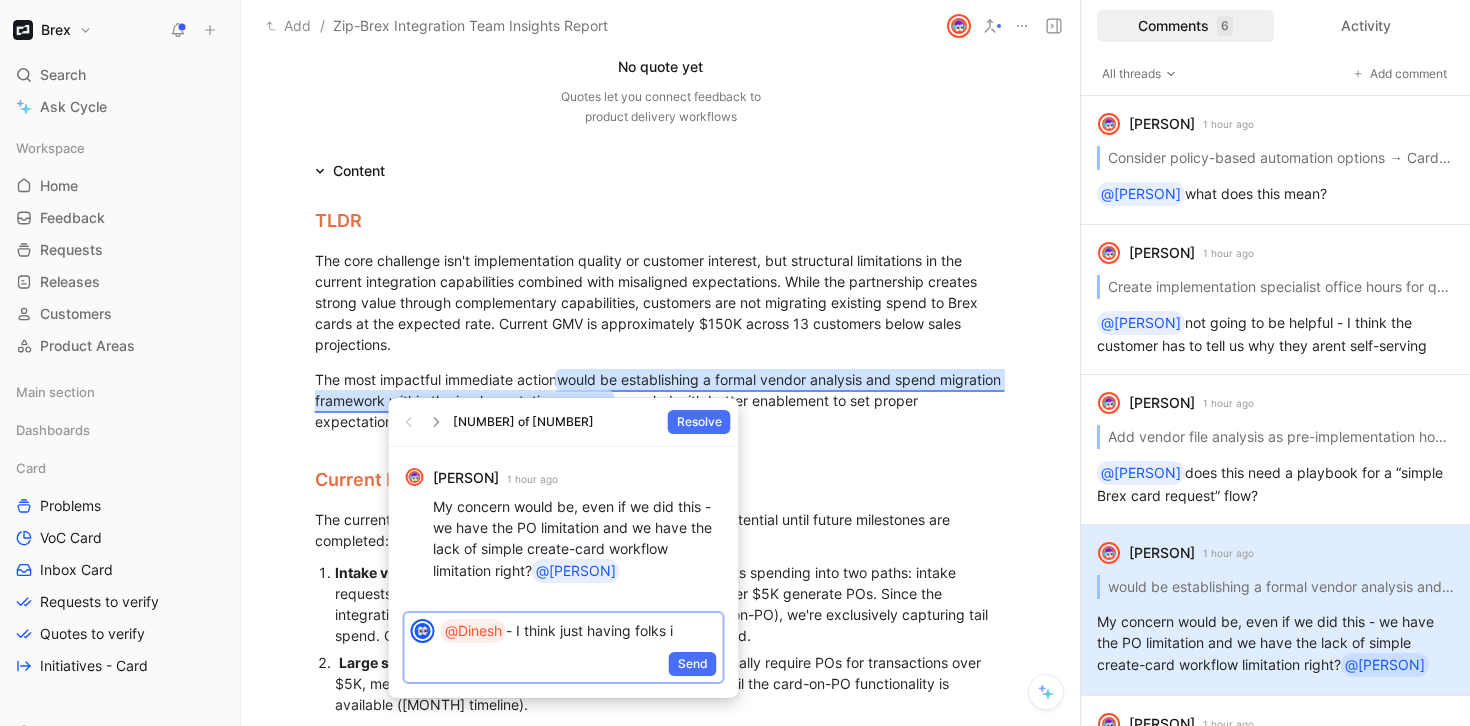drag, startPoint x: 640, startPoint y: 629, endPoint x: 776, endPoint y: 628, distance: 136.00368 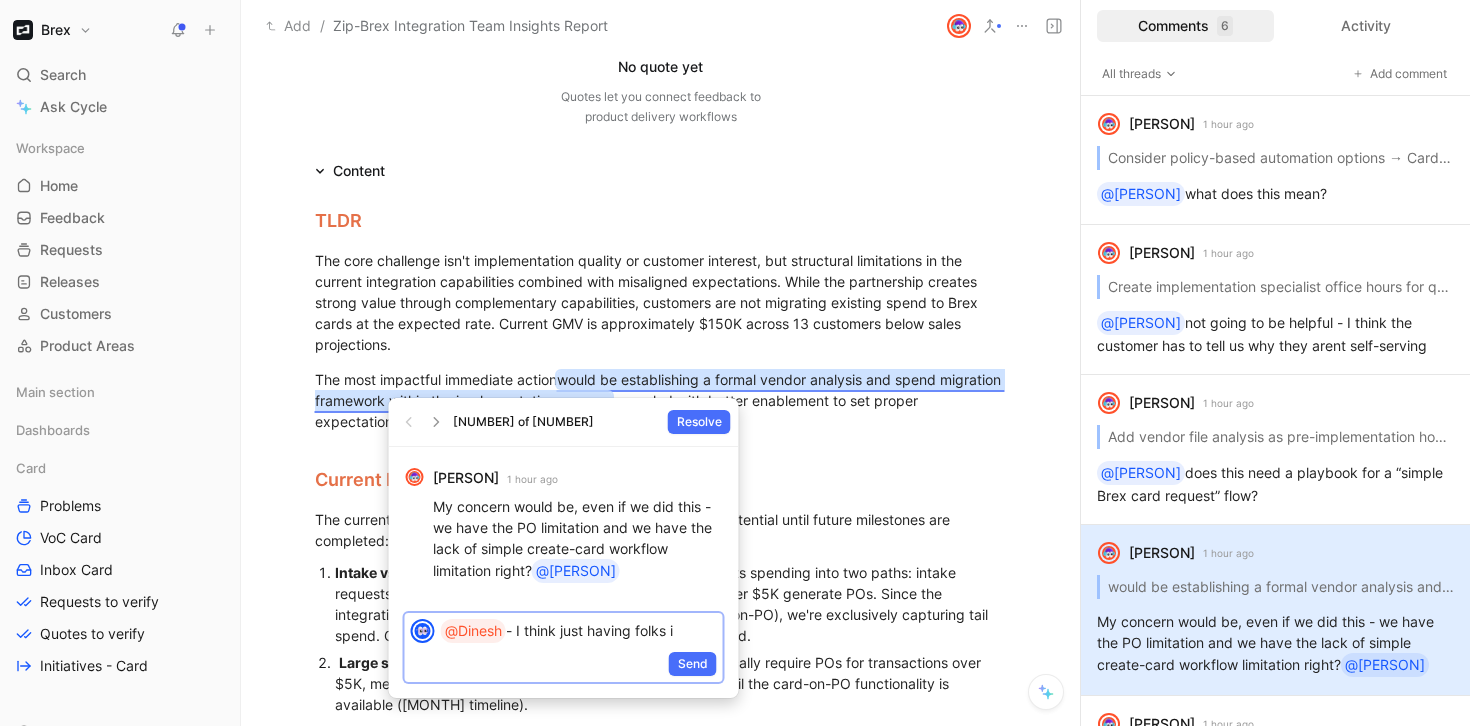 click on "Cycle Workspace Home G then H Feedback G then F Requests G then R Releases G then L Customers Product Areas Main section Dashboards Card Problems VoC Card Inbox Card Requests to verify Quotes to verify Initiatives - Card
To pick up a draggable item, press the space bar.
While dragging, use the arrow keys to move the item.
Press space again to drop the item in its new position, or press escape to cancel.
Help center Invite member Add / Zip-Brex Integration Team Insights Report Comment Add cover Write Zip-Brex Integration Team Insights Report Embedded Card [USERNAME] BRE-[NUMBER] Problem In progress Link Quotes 10 recommended quotes No quote yet Quotes let you connect feedback to product delivery workflows Content TLDR The most impactful immediate action  would be establishing a formal vendor analysis and spend migration framework within the implementation process Current Integration Limitations Intake vs. PO split creates spending cap   Self-service setup" at bounding box center (735, 363) 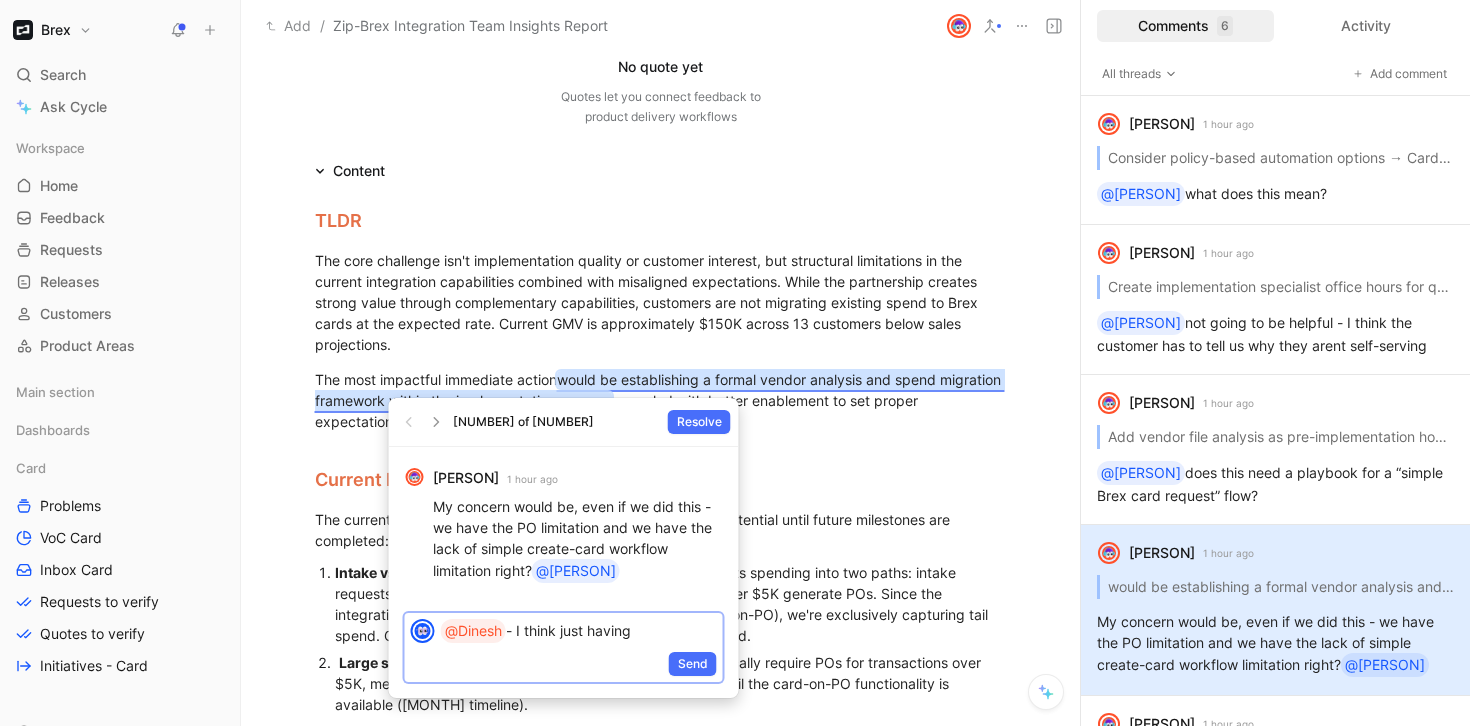 drag, startPoint x: 566, startPoint y: 630, endPoint x: 635, endPoint y: 630, distance: 69 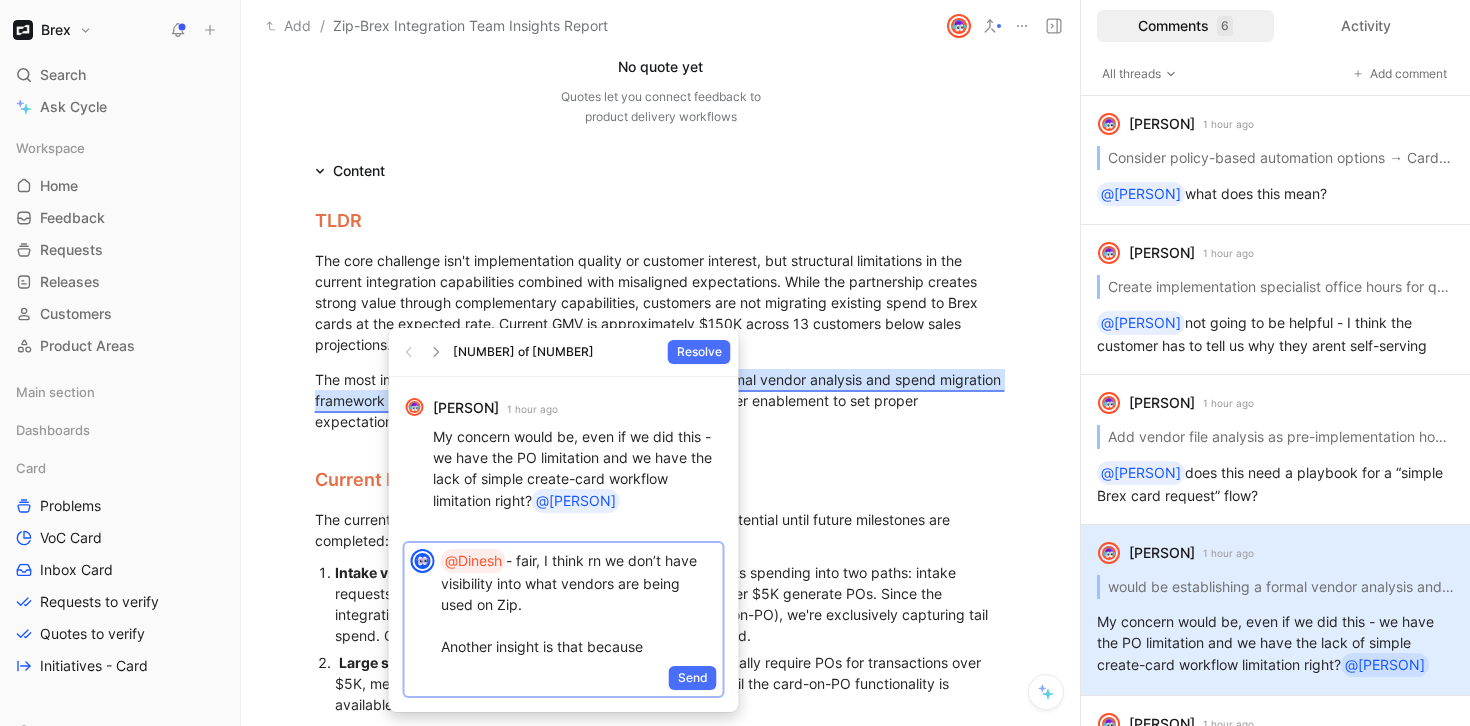 click on "[USERNAME] - fair, I think rn we don’t have visibility into what vendors are being used on Zip. Another insight is that because" at bounding box center [579, 603] 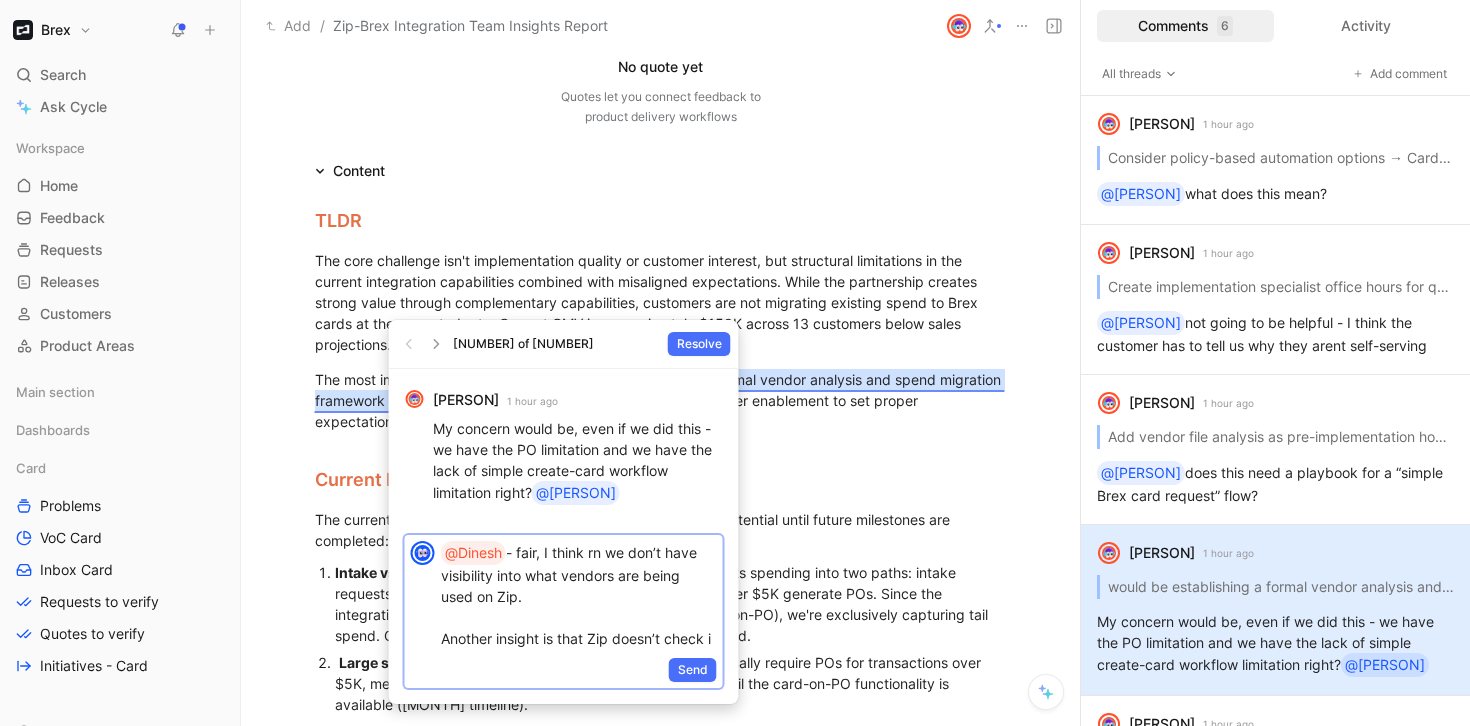 scroll, scrollTop: 10, scrollLeft: 0, axis: vertical 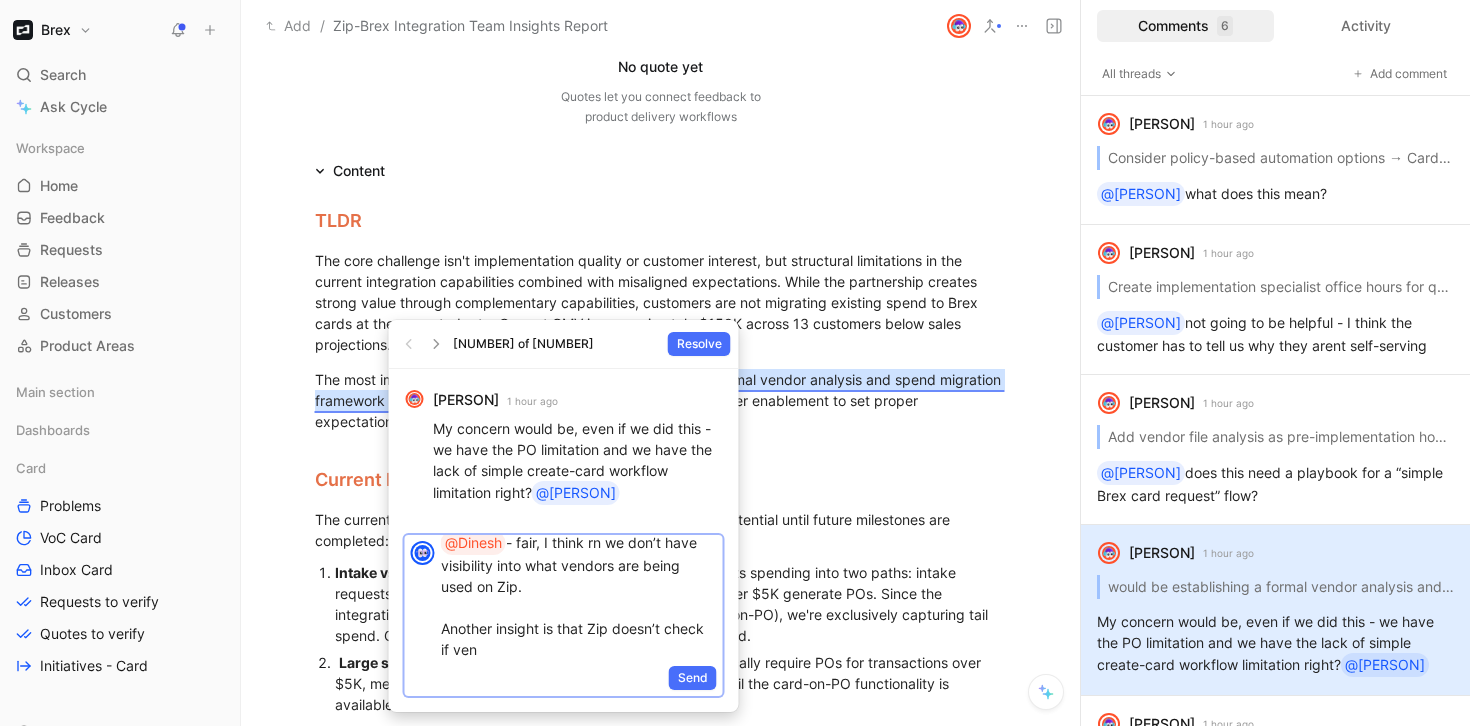 click on "@[NAME]  - fair, I think rn we don’t have visibility into what vendors are being used on Zip.  Another insight is that Zip doesn’t check if ven" at bounding box center [579, 595] 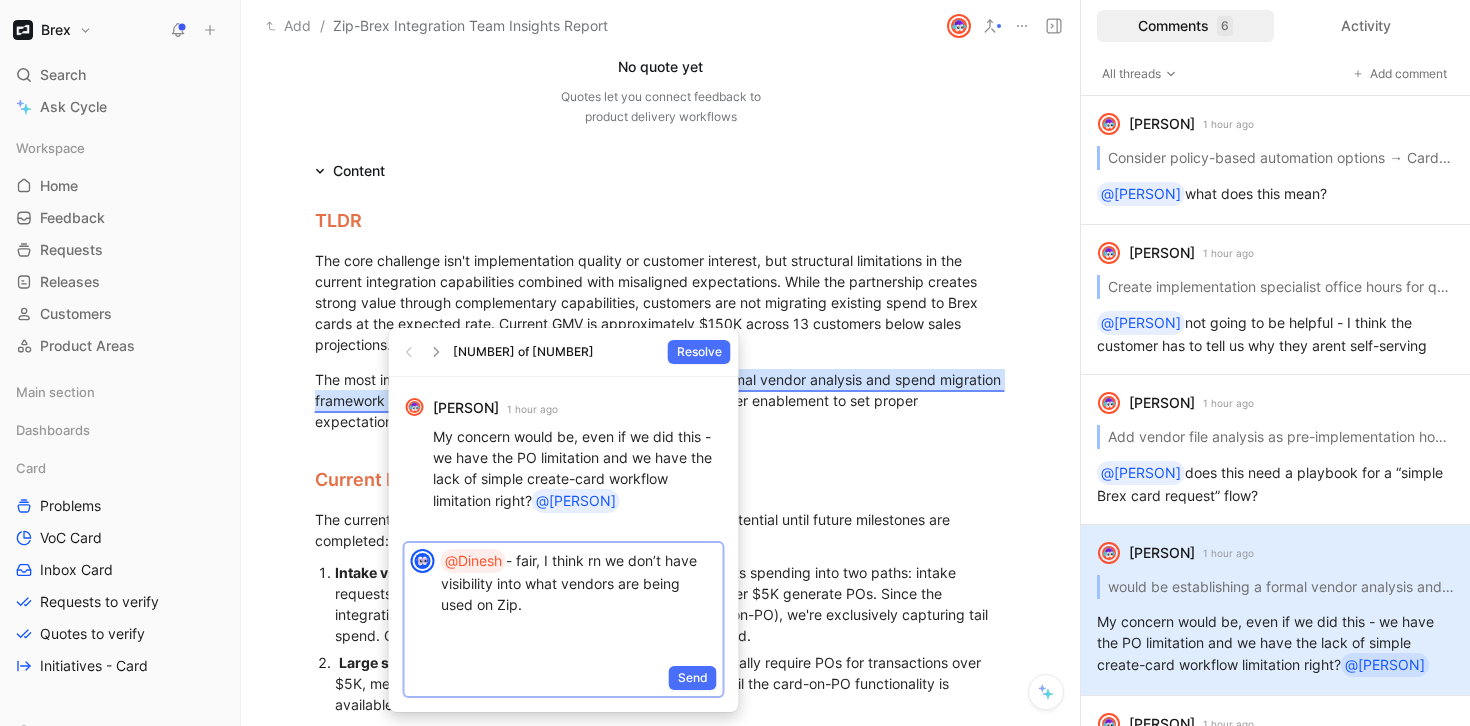 scroll, scrollTop: 0, scrollLeft: 0, axis: both 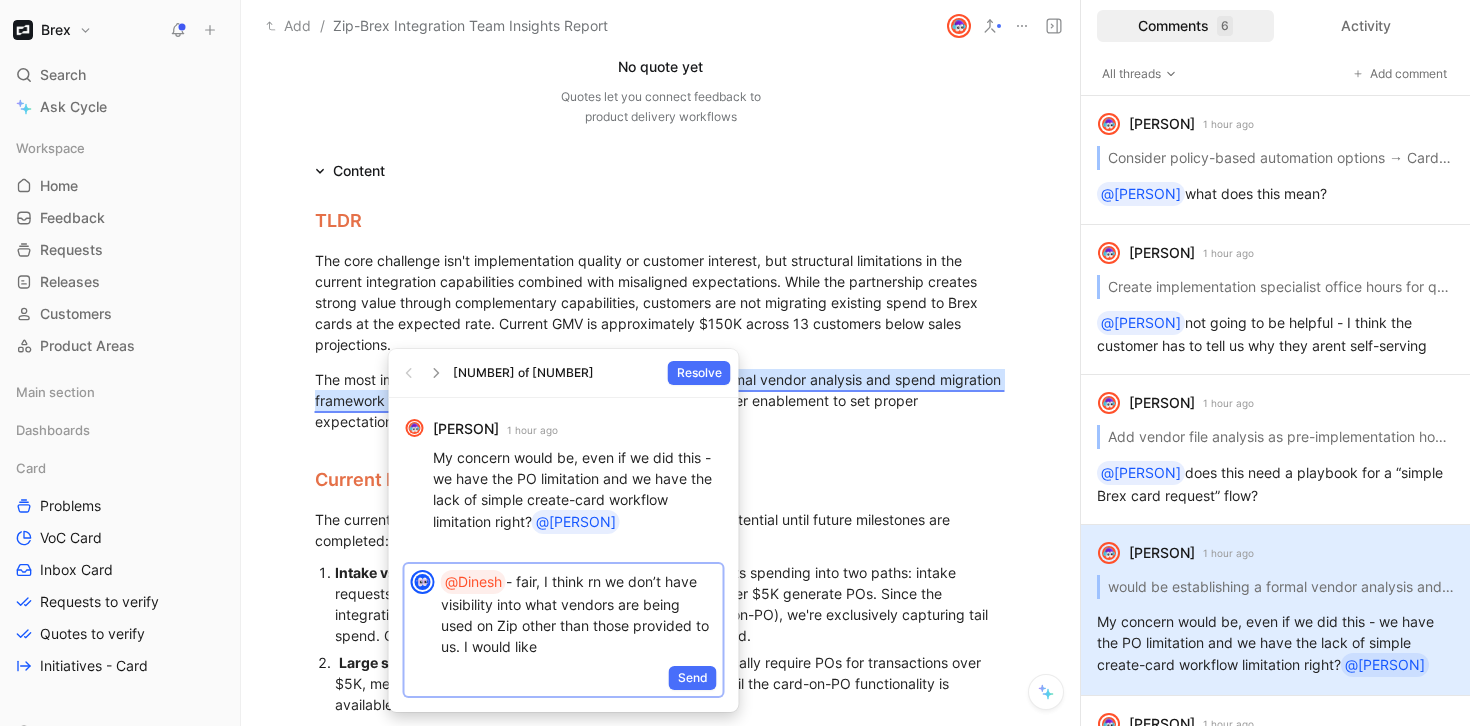 drag, startPoint x: 460, startPoint y: 645, endPoint x: 588, endPoint y: 645, distance: 128 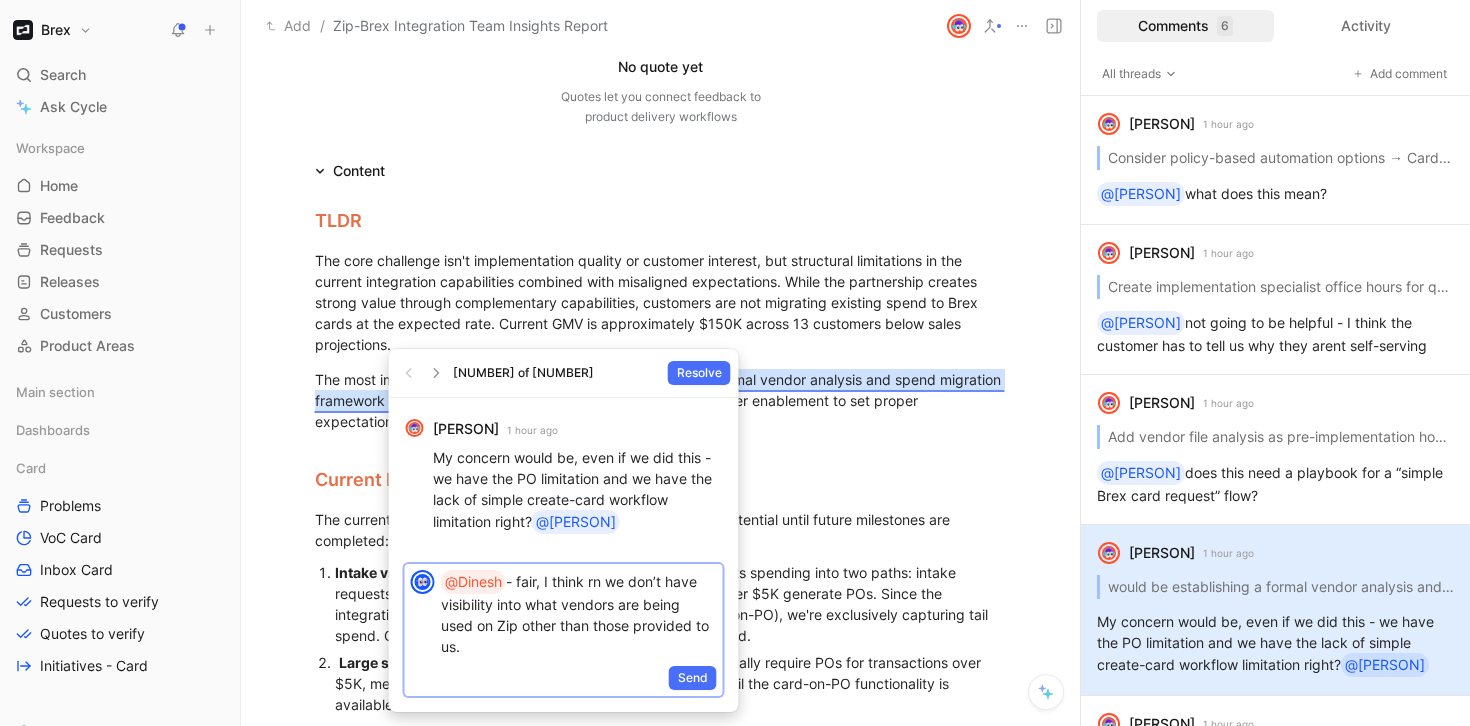 click on "@[PERSON] - fair, I think rn we don’t have visibility into what vendors are being used on Zip other than those provided to us." at bounding box center [579, 613] 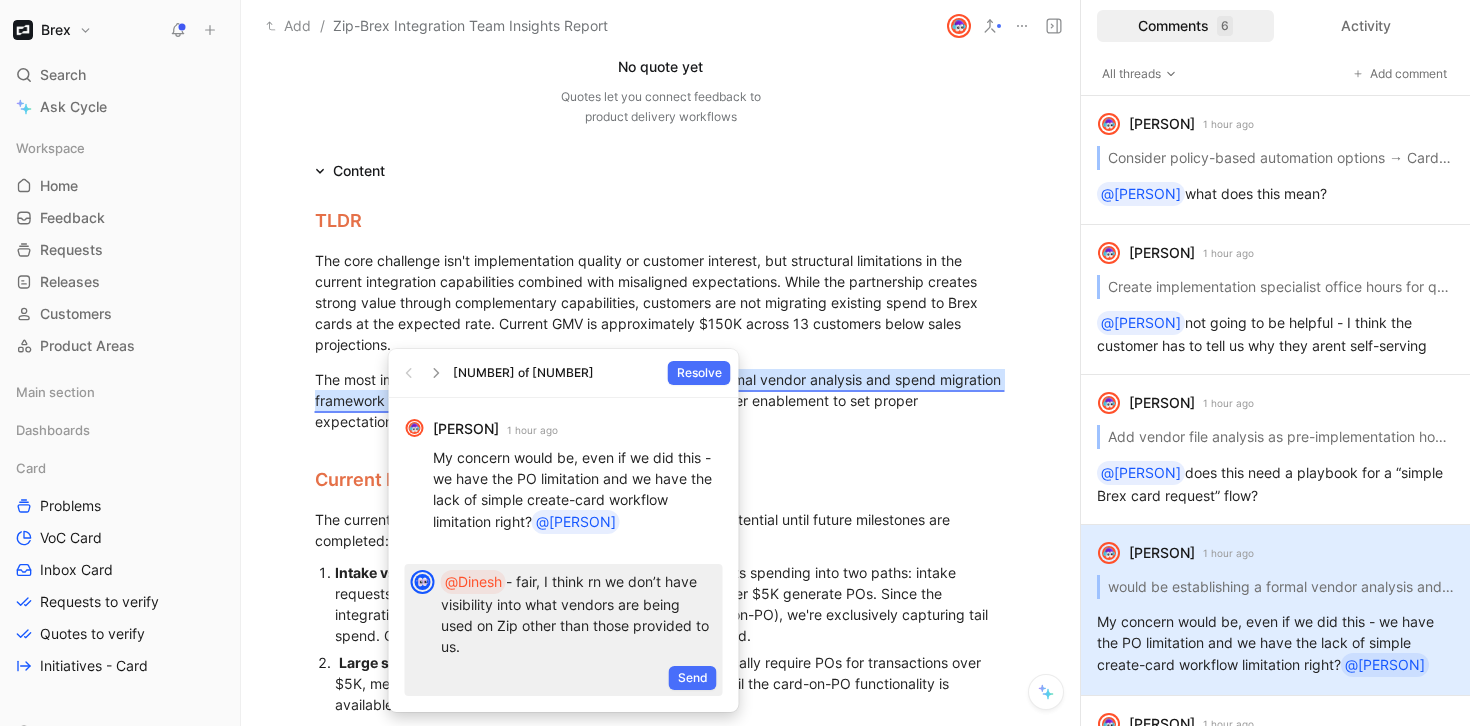 drag, startPoint x: 530, startPoint y: 375, endPoint x: 582, endPoint y: 354, distance: 56.0803 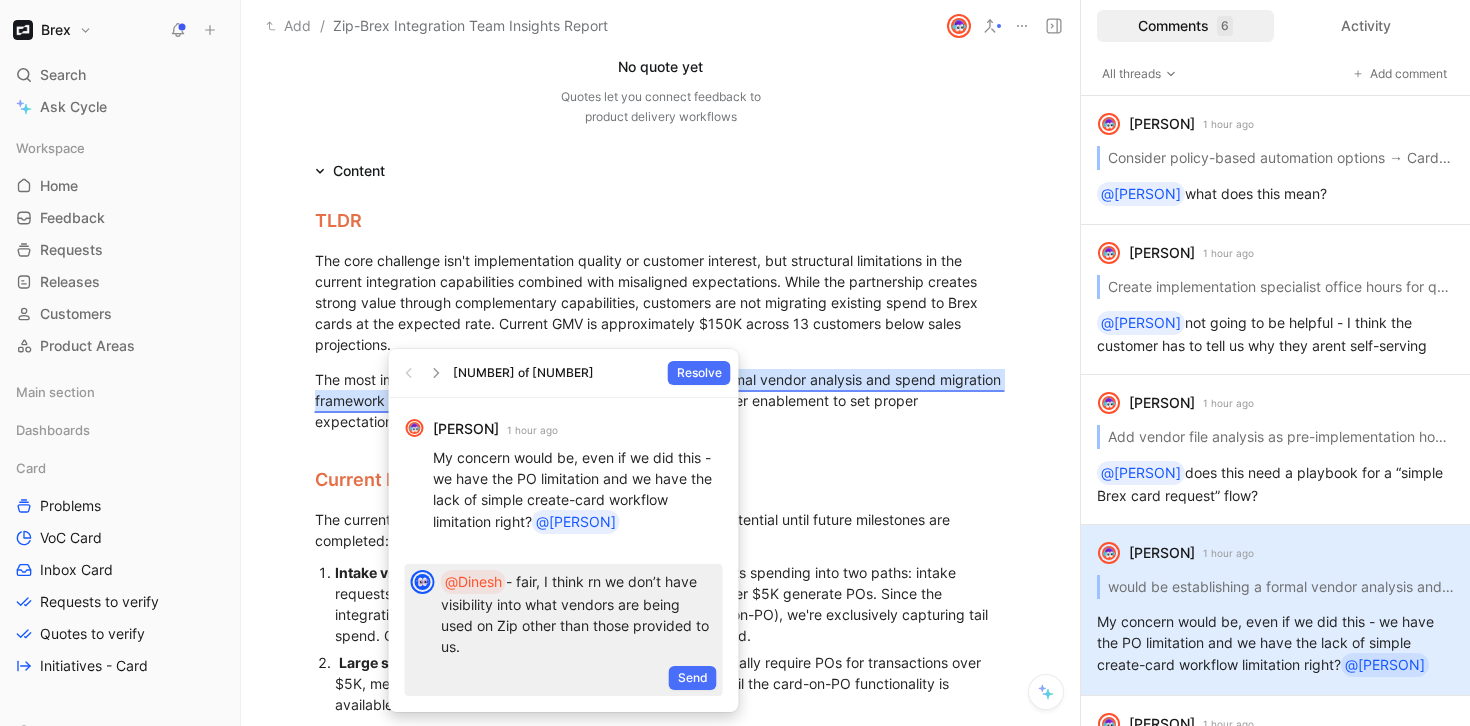 click on "1 of 6 Resolve" at bounding box center [564, 373] 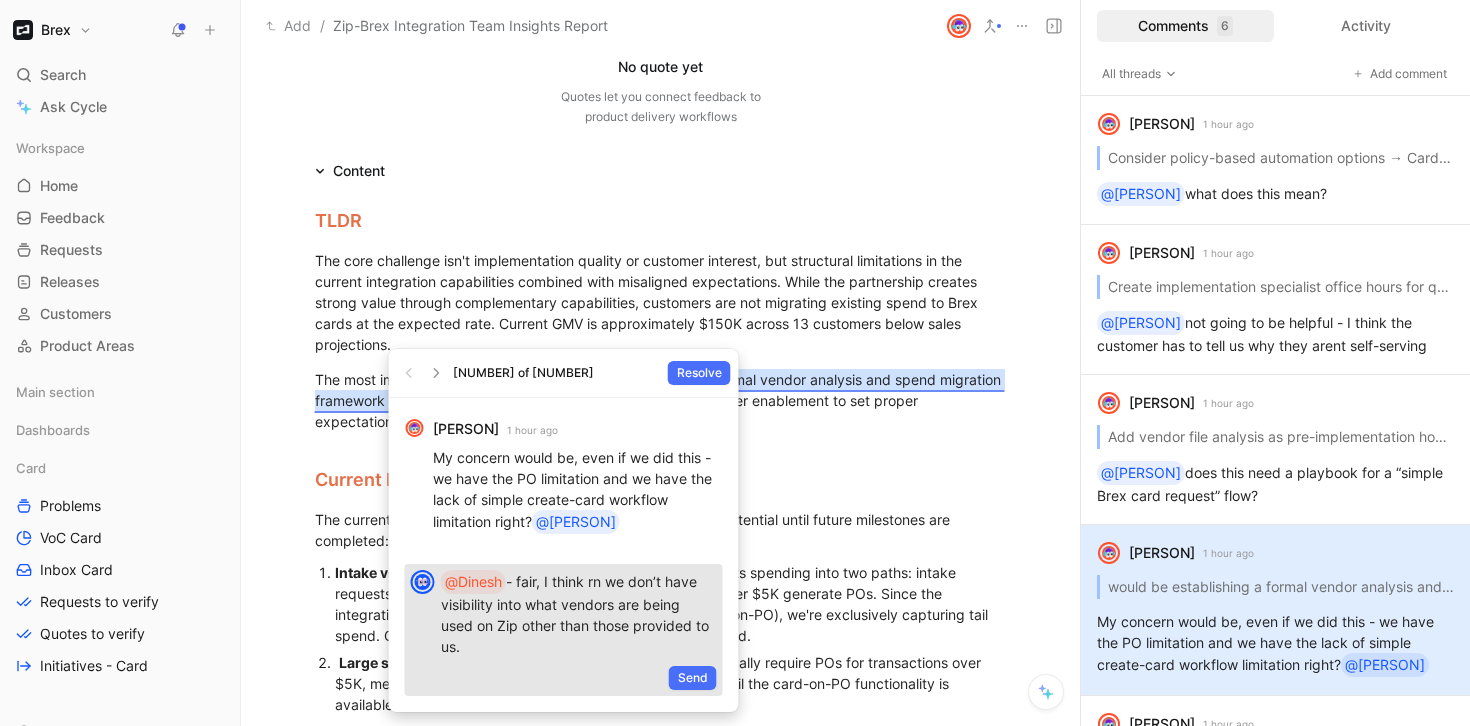 click on "@[PERSON] - fair, I think rn we don’t have visibility into what vendors are being used on Zip other than those provided to us." at bounding box center (579, 613) 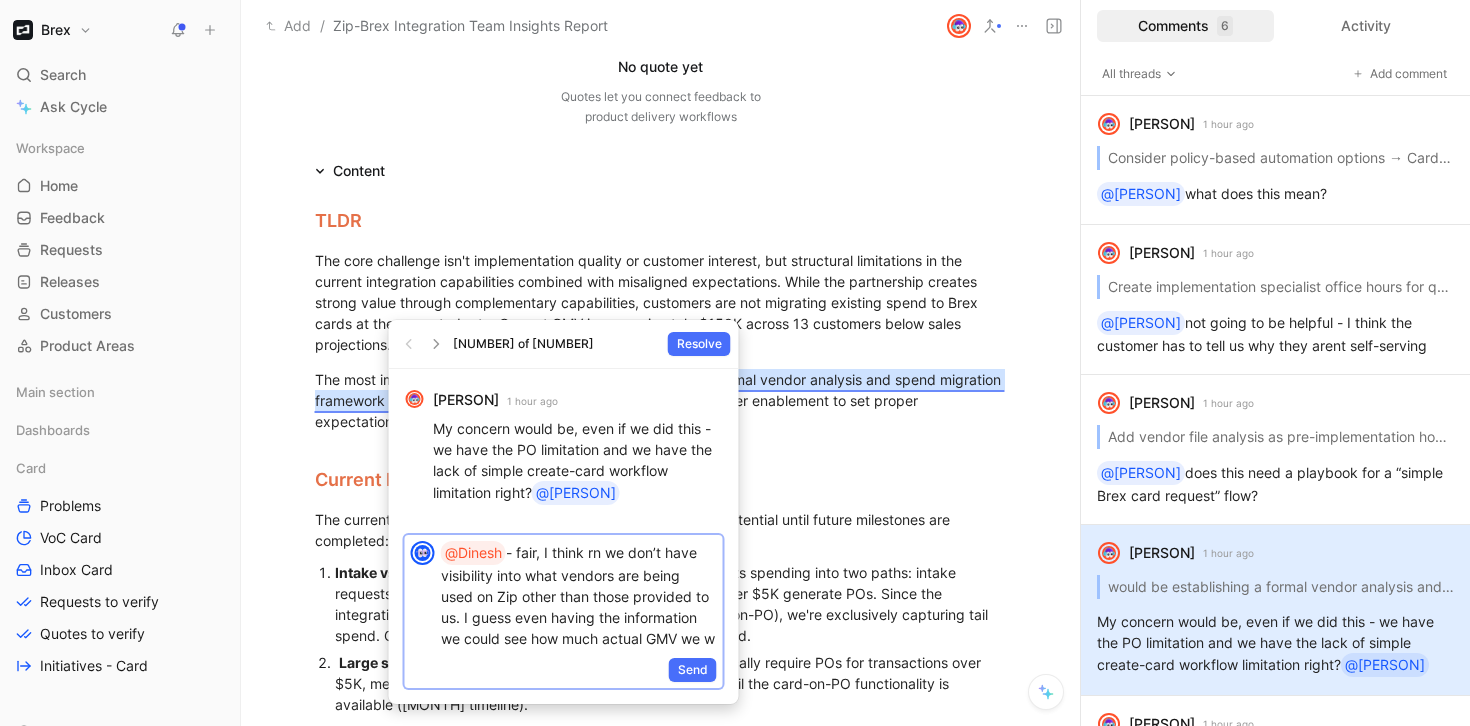 scroll, scrollTop: 10, scrollLeft: 0, axis: vertical 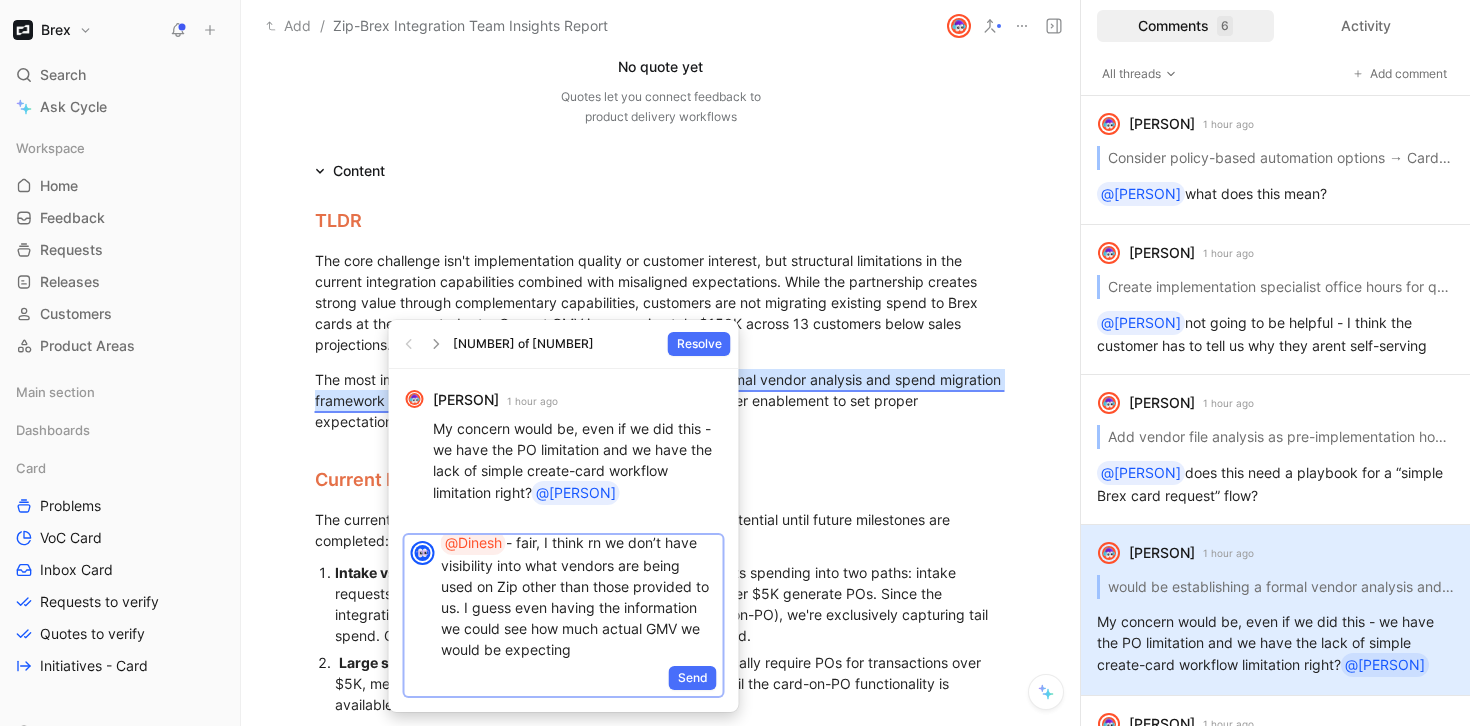 drag, startPoint x: 619, startPoint y: 645, endPoint x: 460, endPoint y: 607, distance: 163.47783 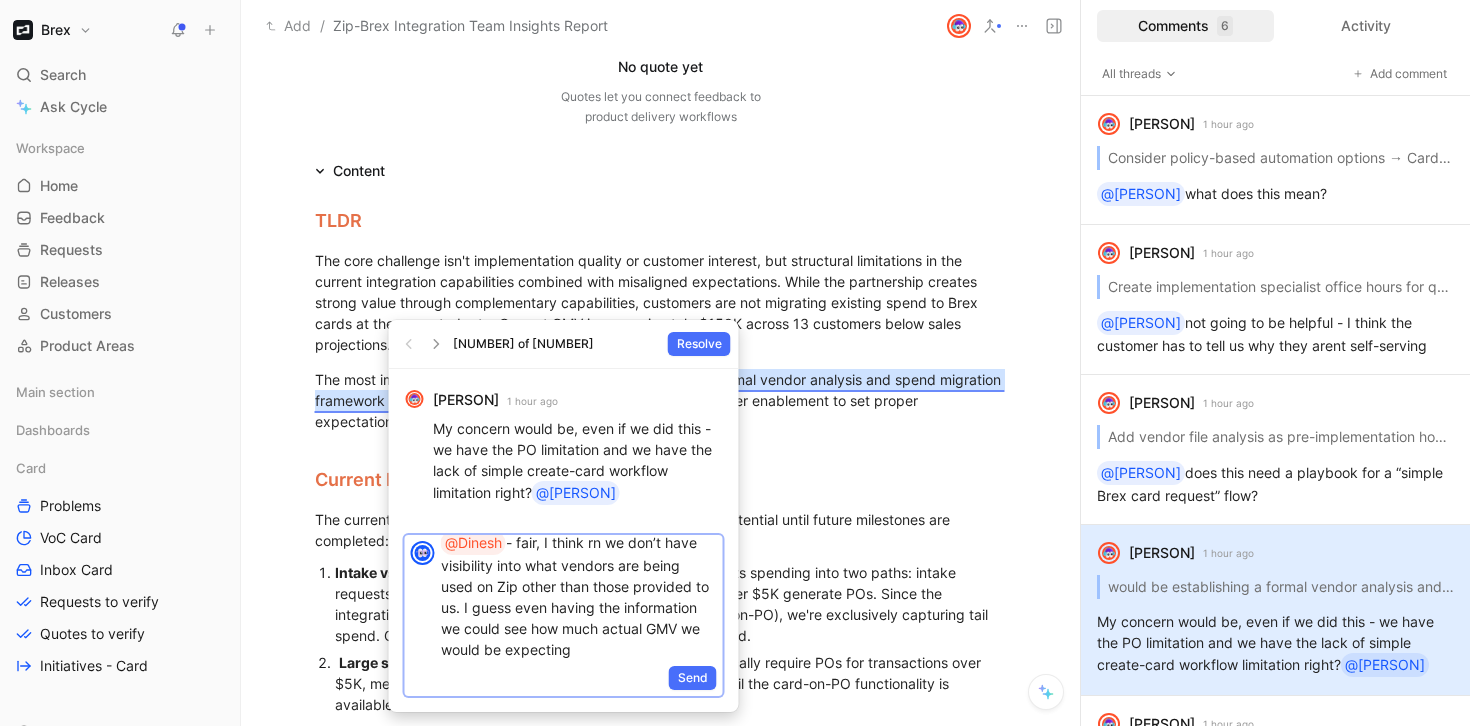 click on "@[PERSON] - fair, I think rn we don’t have visibility into what vendors are being used on Zip other than those provided to us. I guess even having the information we could see how much actual GMV we would be expecting" at bounding box center [579, 595] 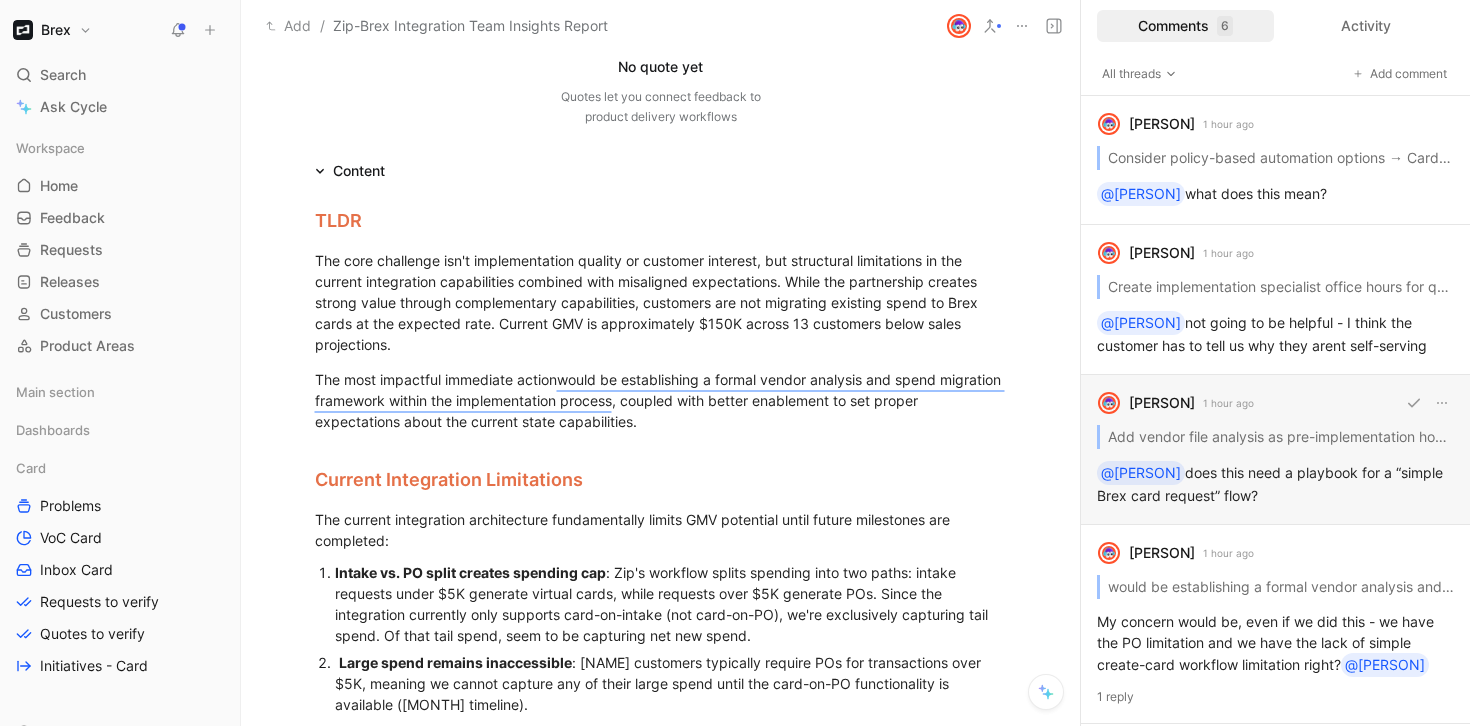 click on "[NAME] [LAST] 1 hour ago  Add vendor file analysis as pre-implementation homework What should we move over to Brex?     Incorporate specific spend migration planning in the workflow design call    Set clear GMV targets and timelines with customers @[NAME]  does this need a playbook for a “simple Brex card request” flow?" at bounding box center (1275, 450) 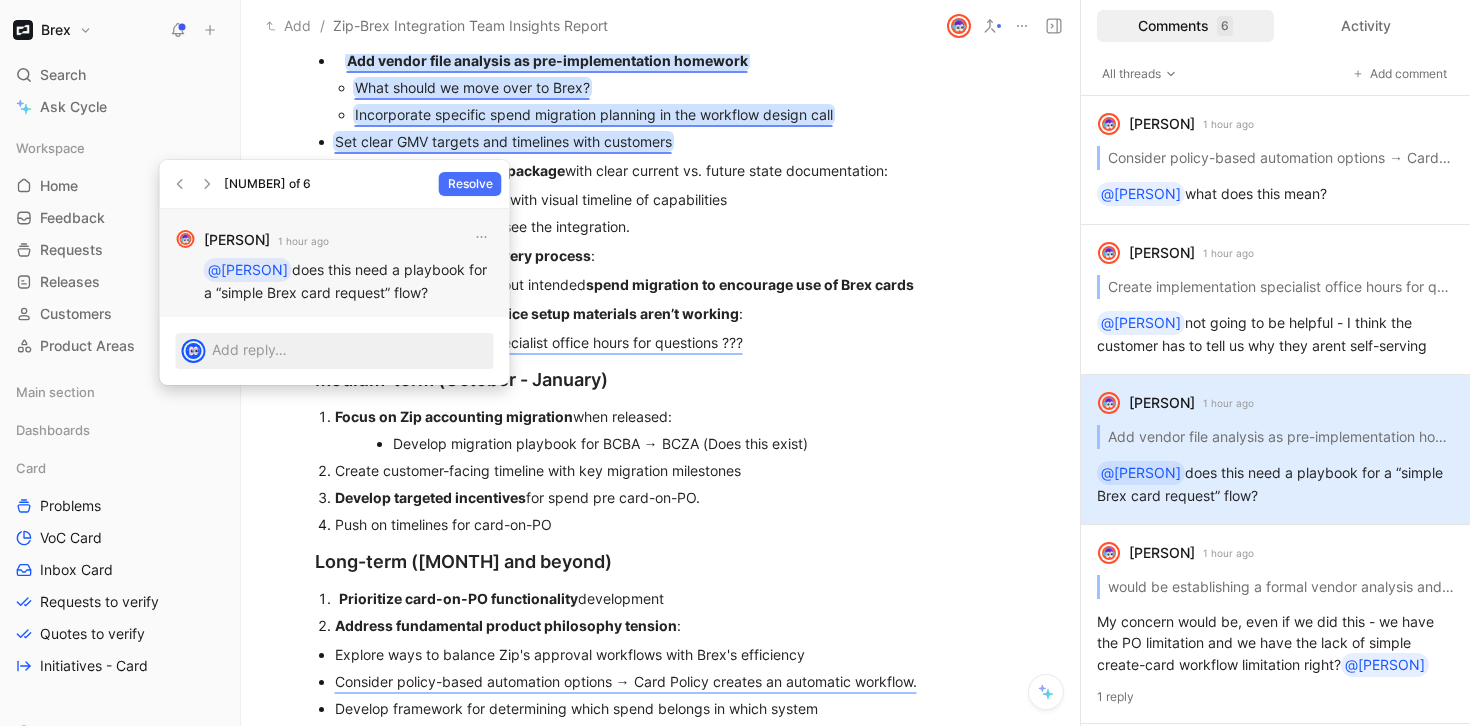 click on "@Alexis  does this need a playbook for a “simple Brex card request” flow?" at bounding box center [349, 280] 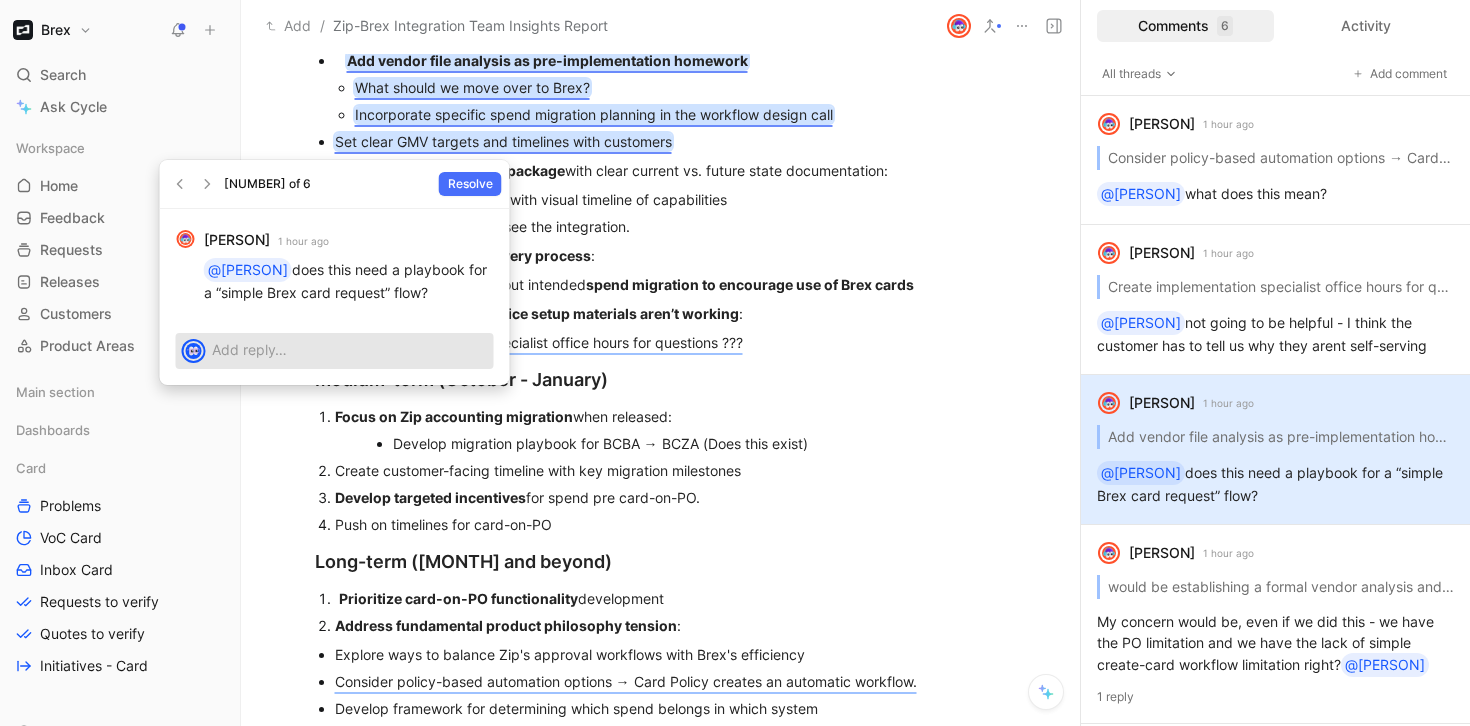 click at bounding box center (350, 349) 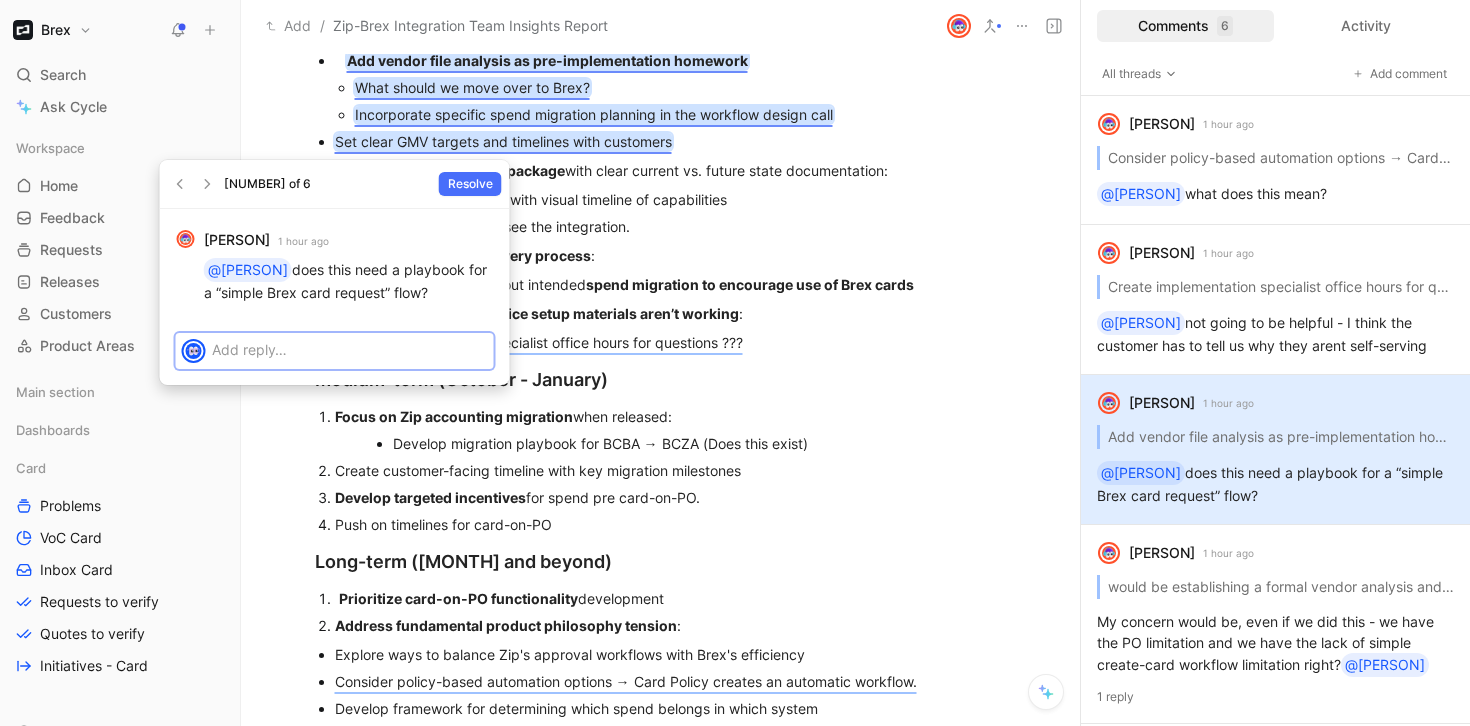 type 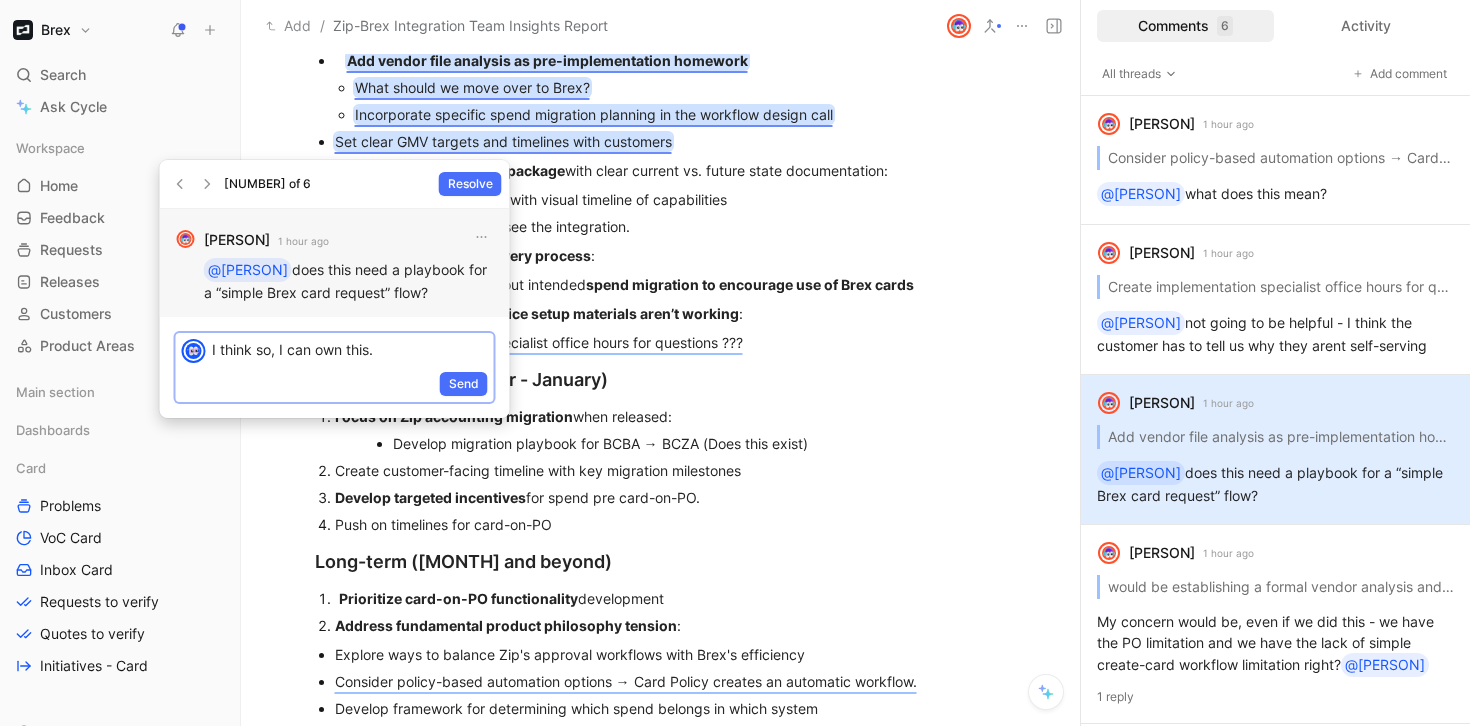 click on "Send" at bounding box center (464, 384) 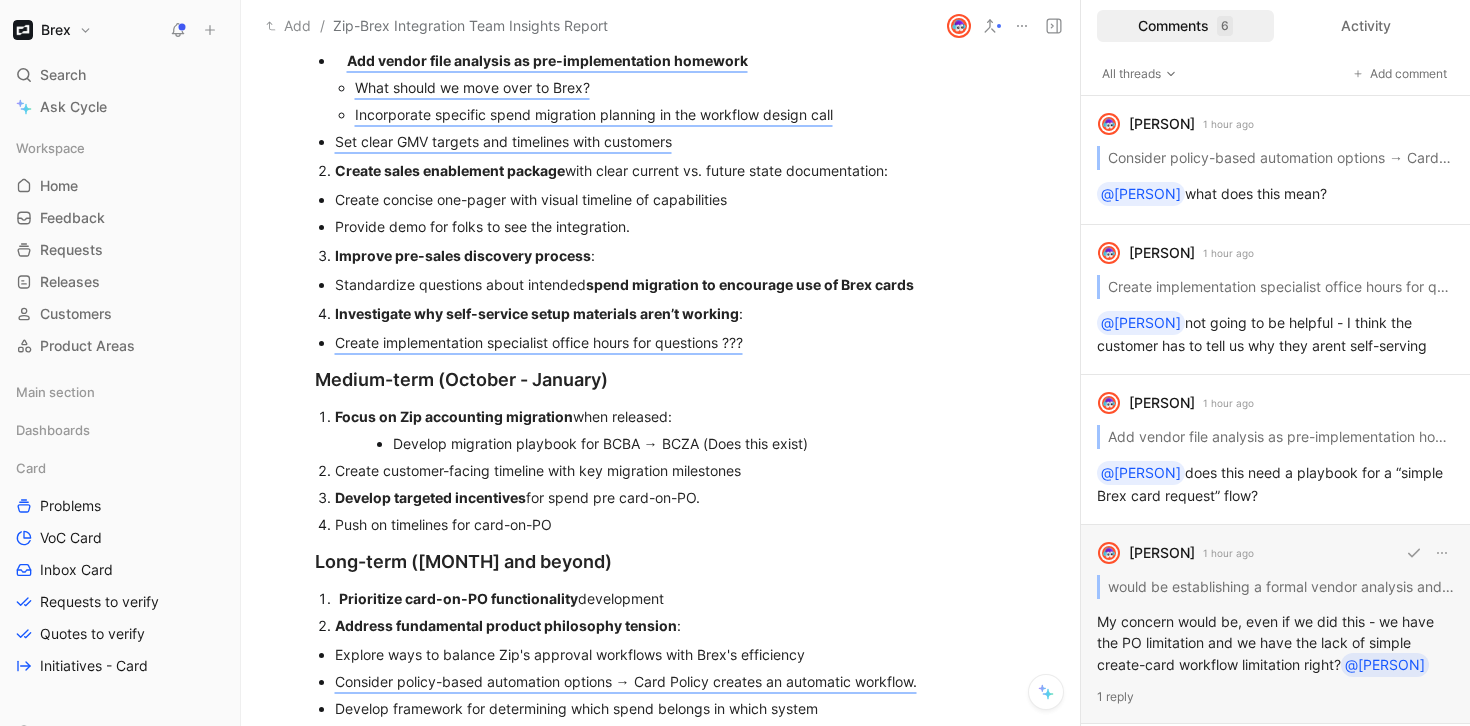 click on "[NAME] [LAST] 1 hour ago would be establishing a formal vendor analysis and spend migration framework within the implementation process My concern would be, even if we did this - we have the PO limitation and we have the lack of simple create-card workflow limitation right?  @[NAME] 1 reply" at bounding box center (1275, 624) 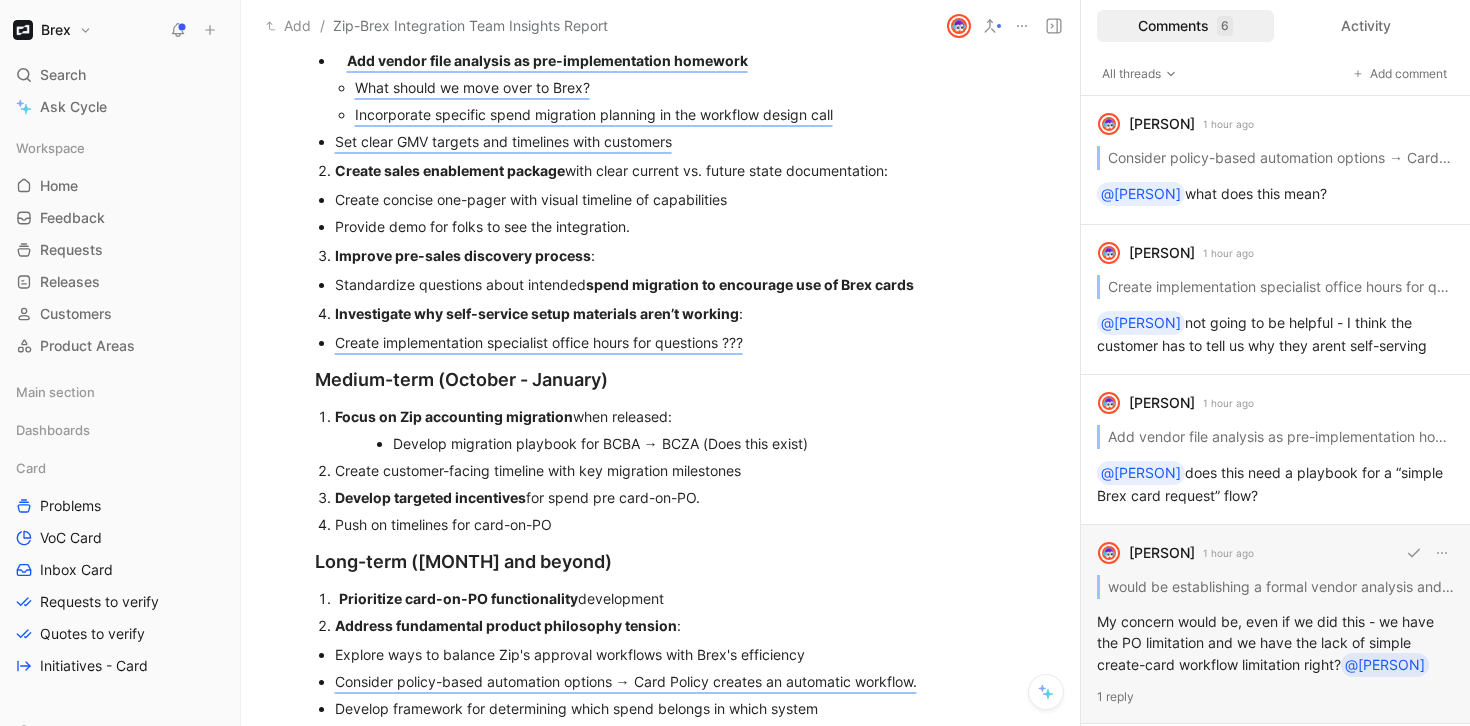 scroll, scrollTop: 621, scrollLeft: 0, axis: vertical 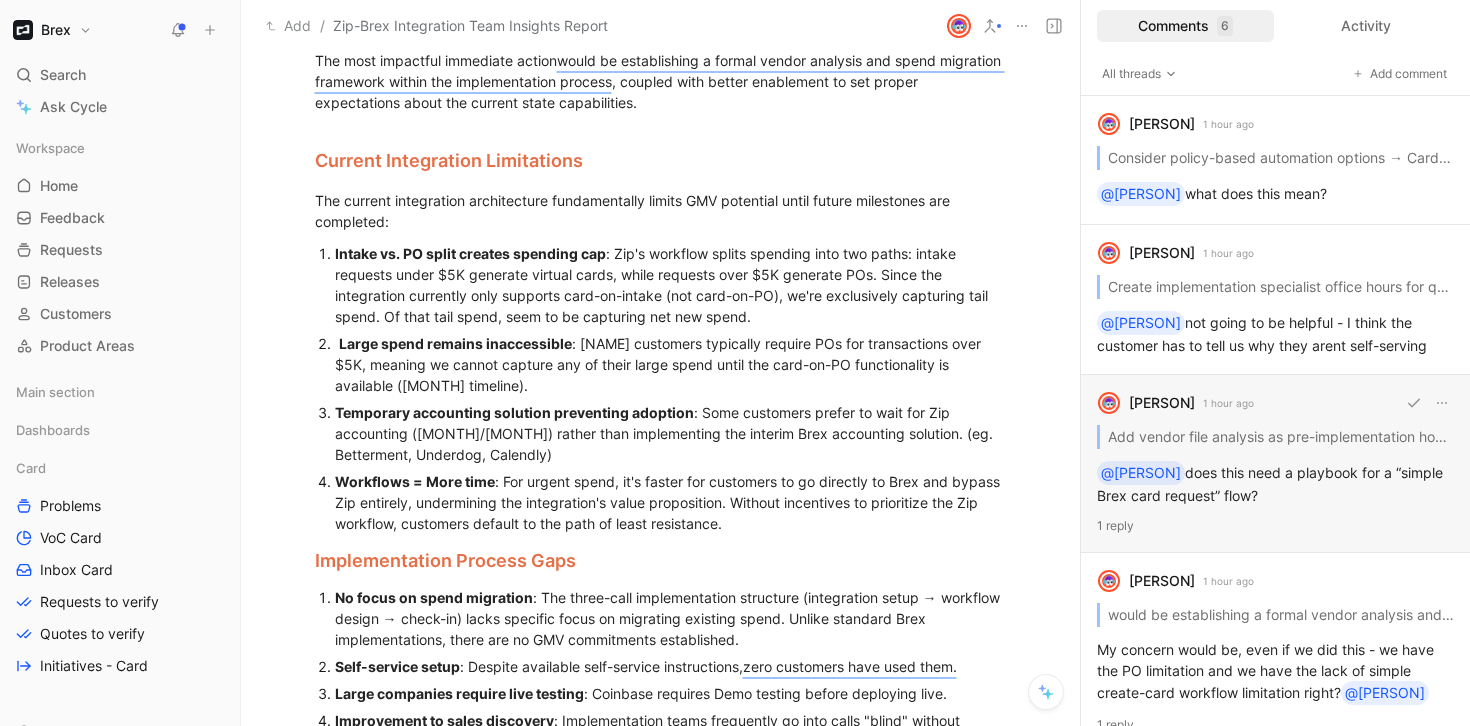 click on "[NAME] [LAST] 1 hour ago  Add vendor file analysis as pre-implementation homework What should we move over to Brex?     Incorporate specific spend migration planning in the workflow design call    Set clear GMV targets and timelines with customers @[NAME]  does this need a playbook for a “simple Brex card request” flow? 1 reply" at bounding box center (1275, 464) 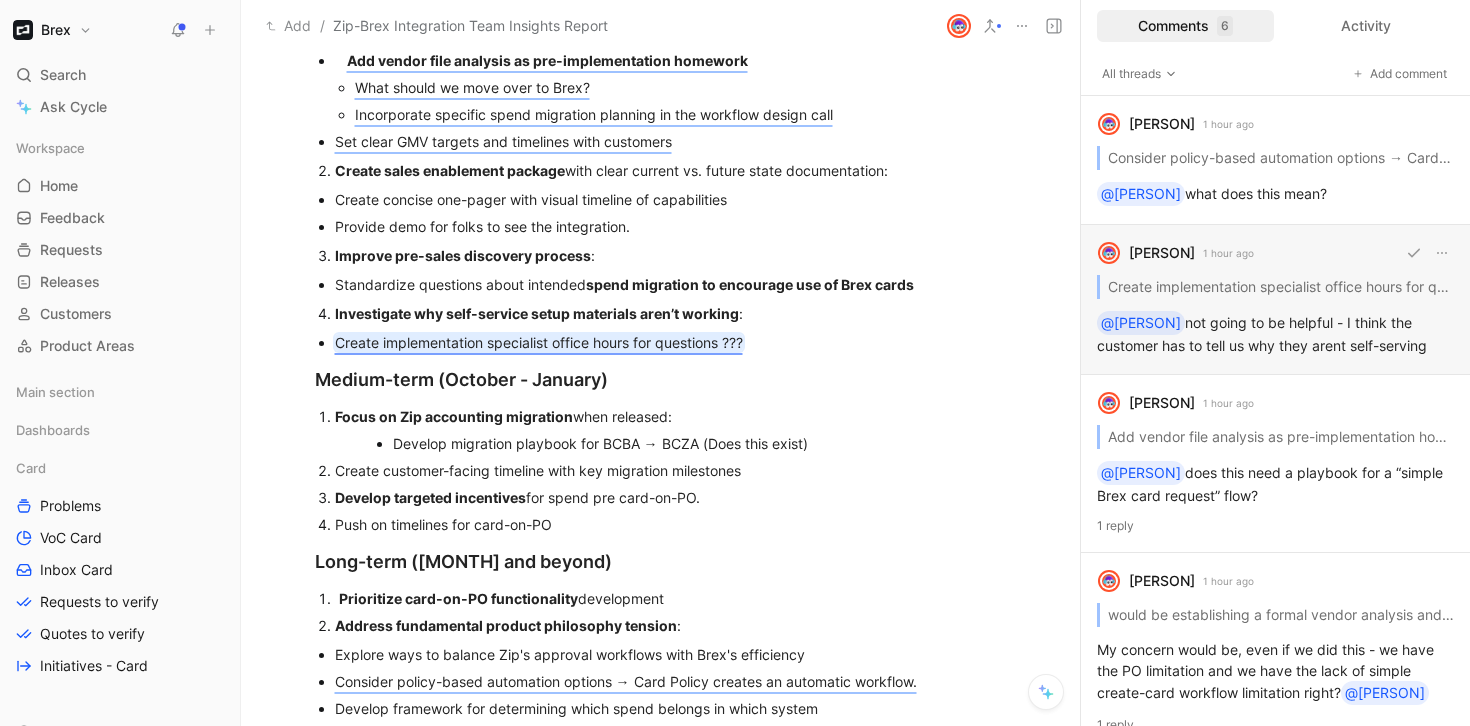 click on "[USERNAME] [USERNAME] [TIME] ago   Create implementation specialist office hours for questions ??? [USERNAME] not going to be helpful - I think the customer has to tell us why they arent self-serving" at bounding box center (1275, 300) 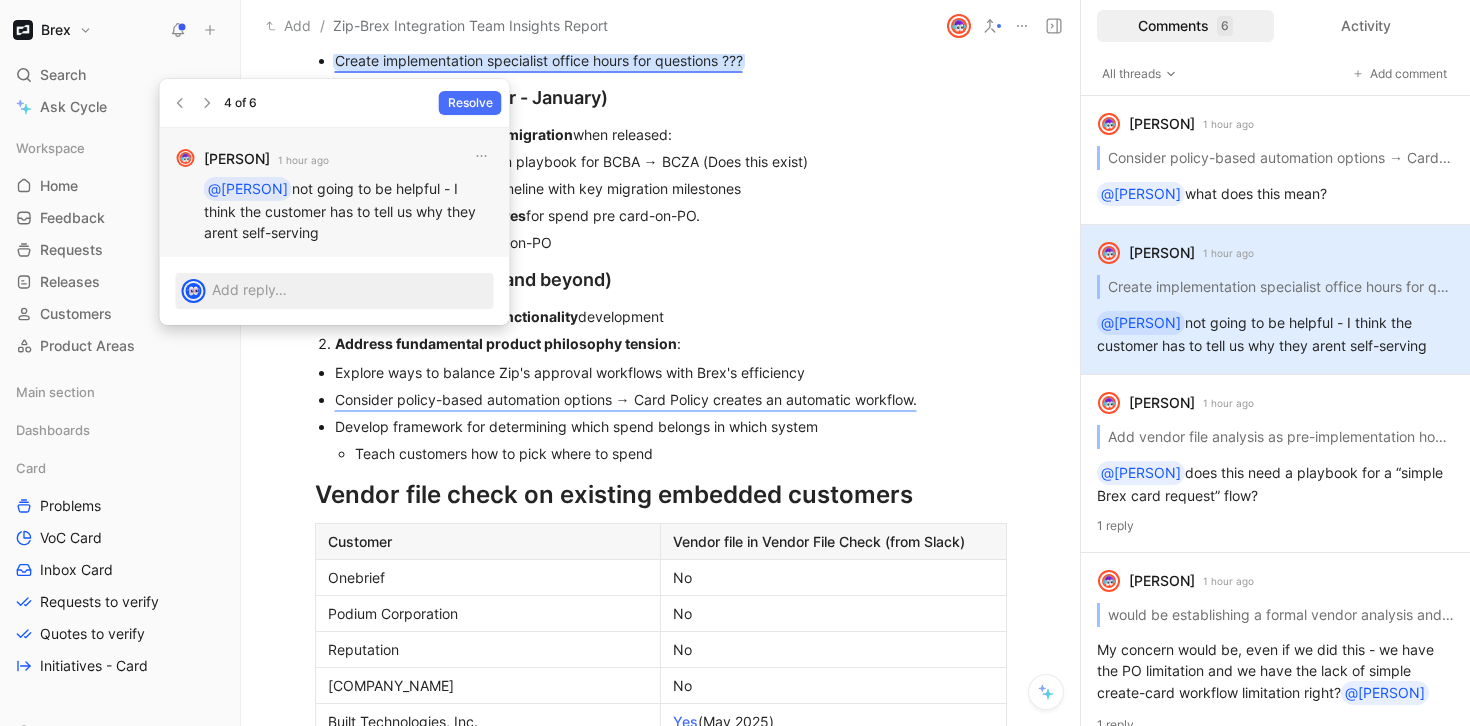 drag, startPoint x: 265, startPoint y: 188, endPoint x: 294, endPoint y: 234, distance: 54.378304 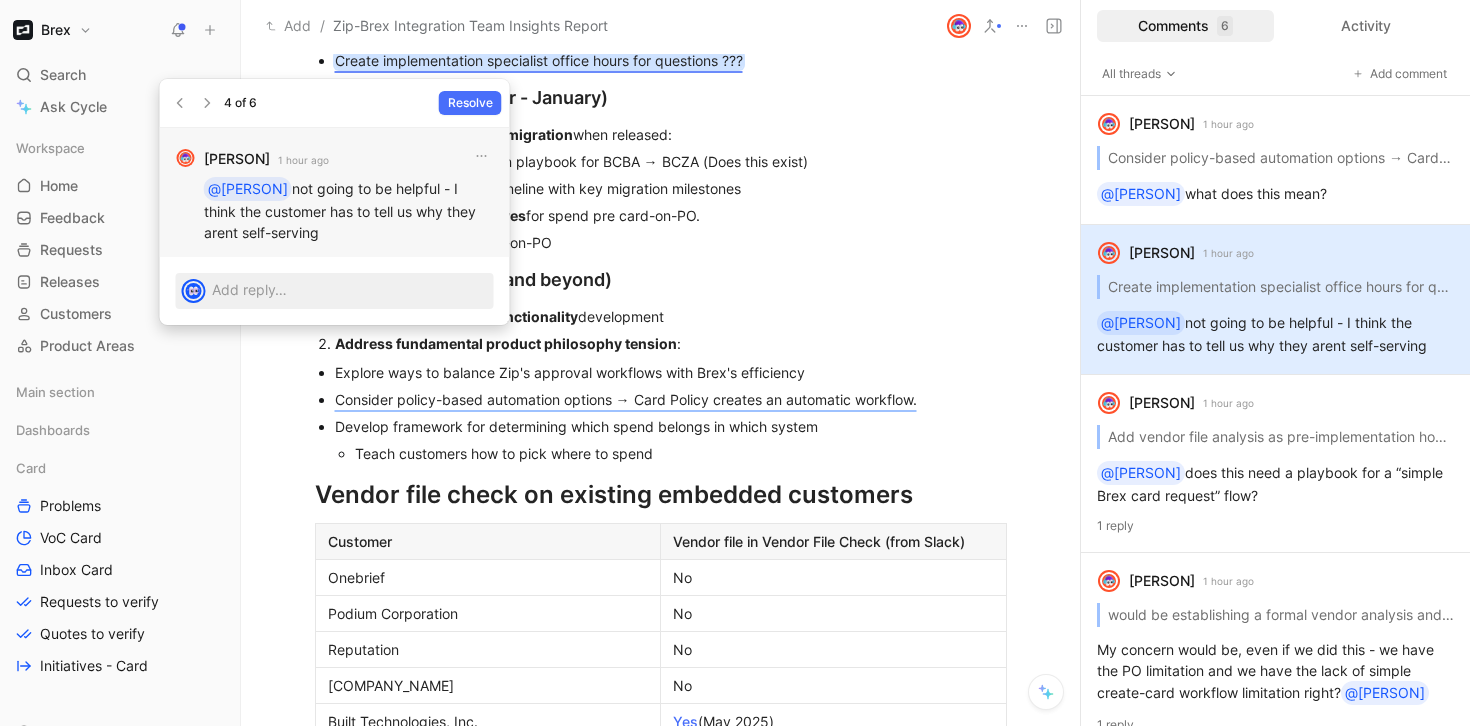 click on "@[PERSON] not going to be helpful - I think the customer has to tell us why they arent self-serving" at bounding box center [349, 210] 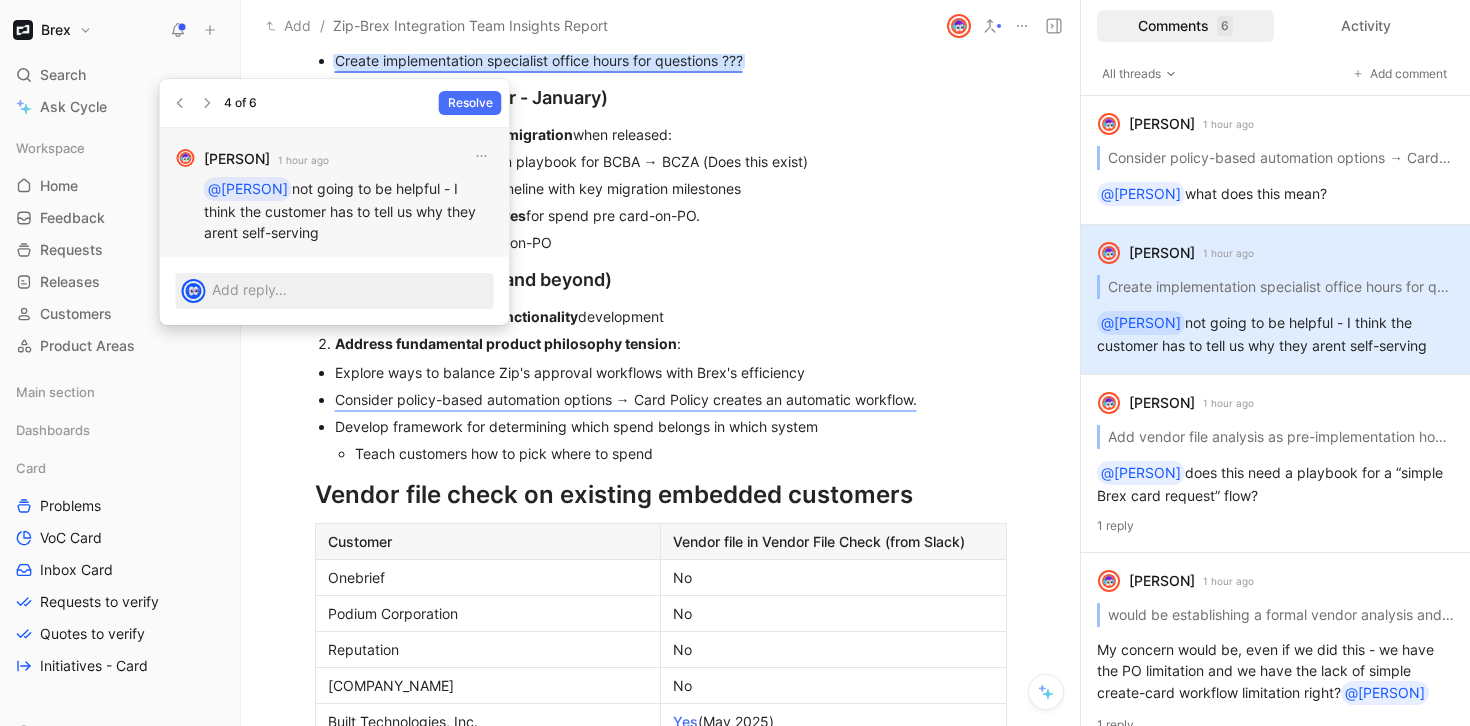 click on "@[PERSON] not going to be helpful - I think the customer has to tell us why they arent self-serving" at bounding box center [349, 210] 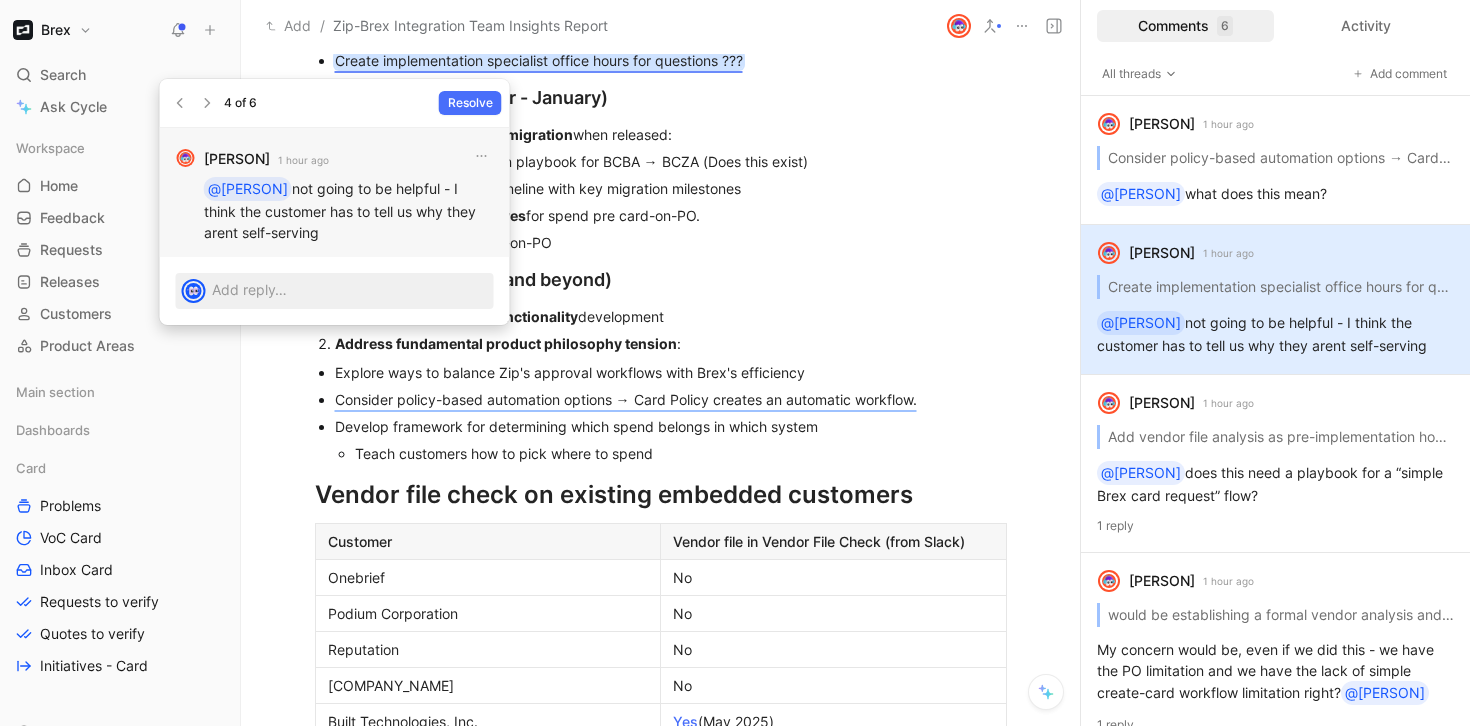drag, startPoint x: 288, startPoint y: 232, endPoint x: 269, endPoint y: 192, distance: 44.28318 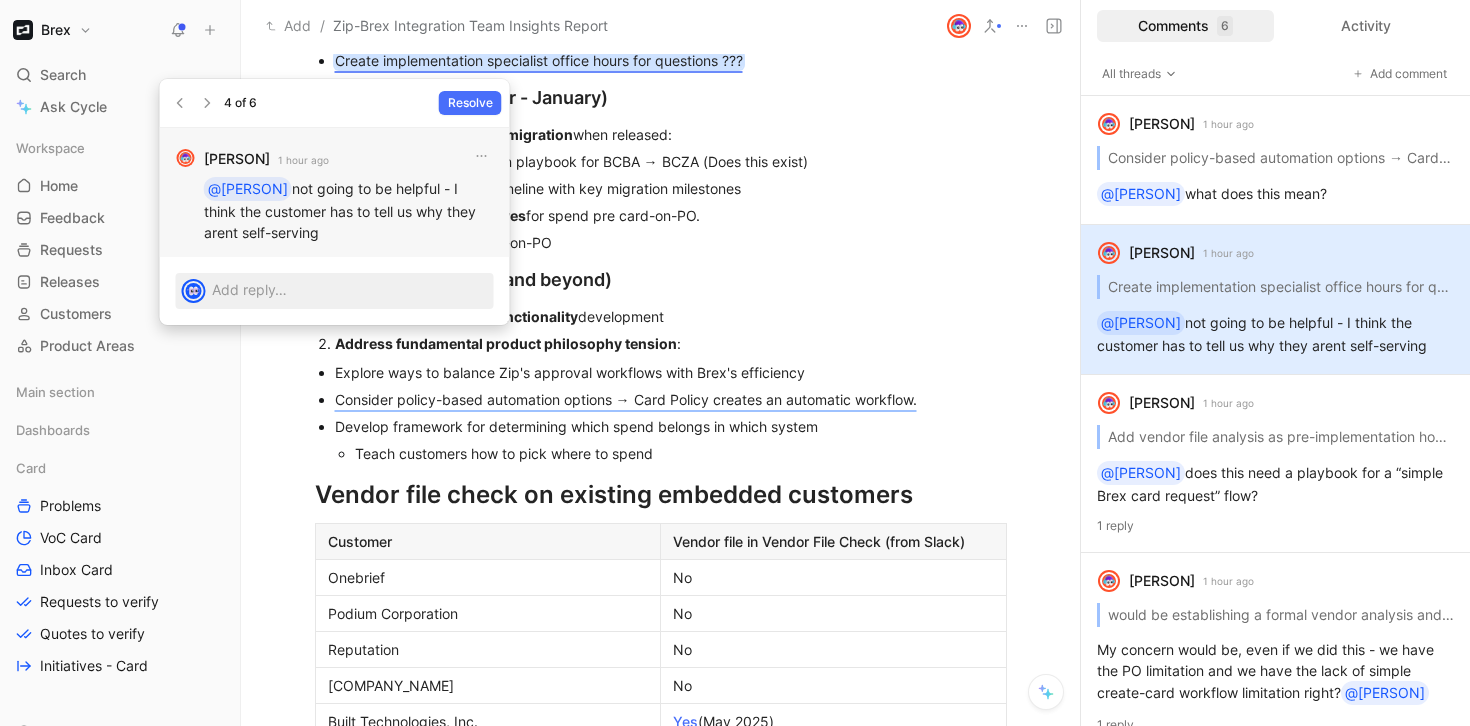 click on "@[PERSON] not going to be helpful - I think the customer has to tell us why they arent self-serving" at bounding box center [349, 210] 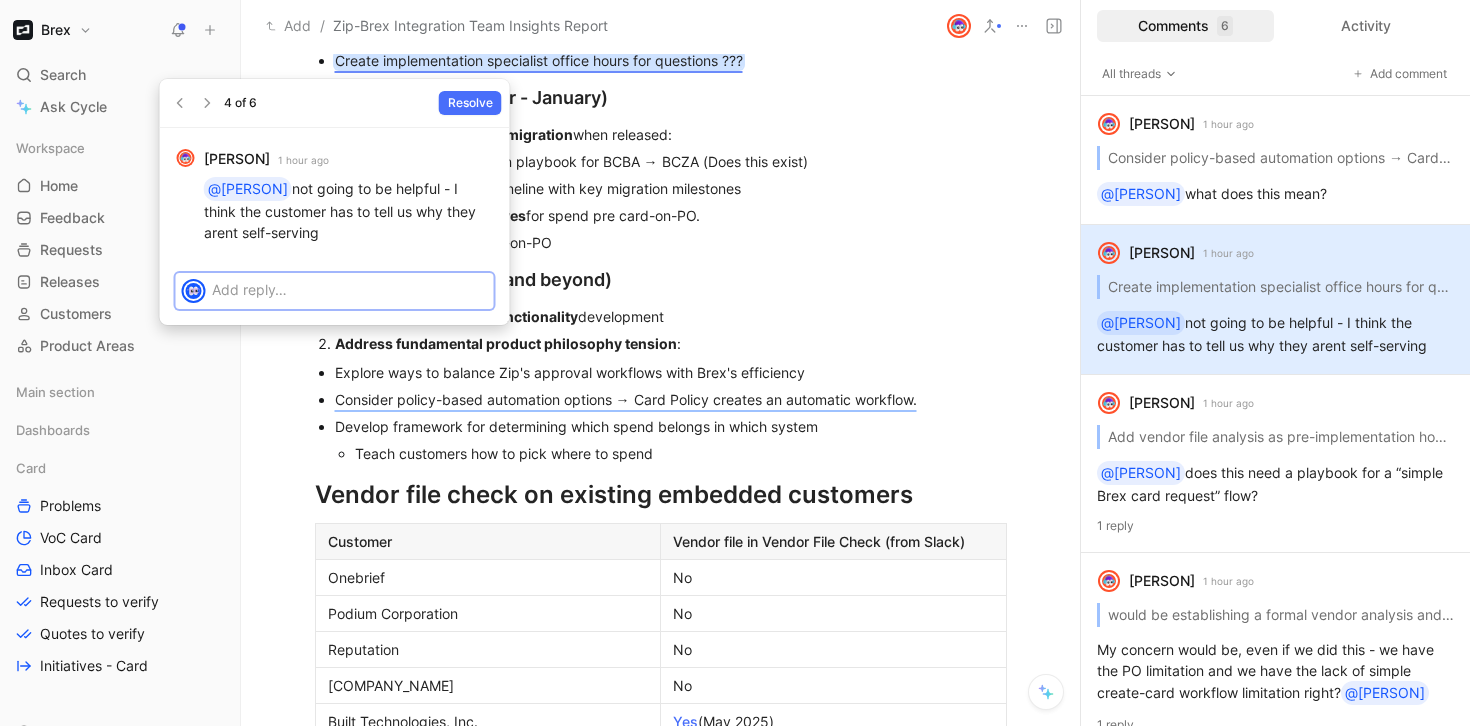 click at bounding box center (350, 289) 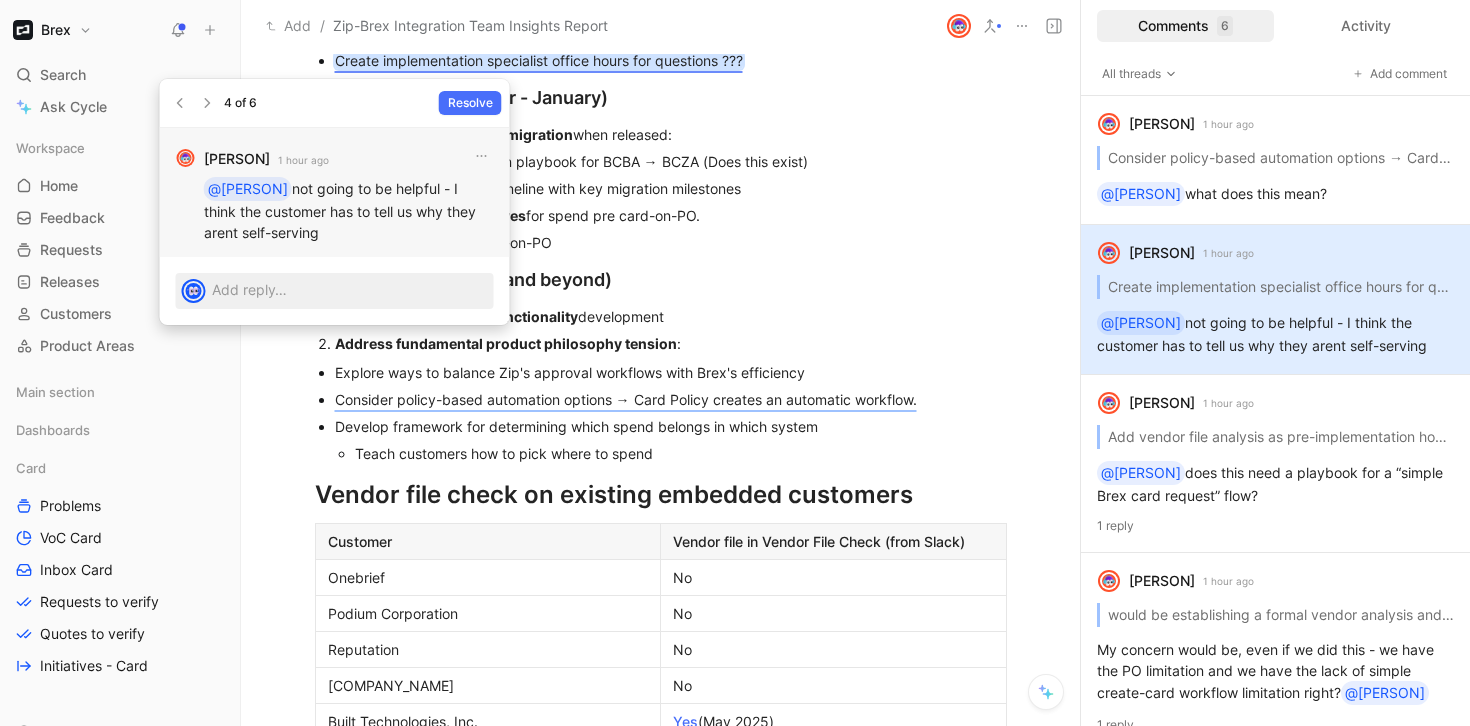 click on "@[PERSON] not going to be helpful - I think the customer has to tell us why they arent self-serving" at bounding box center [349, 210] 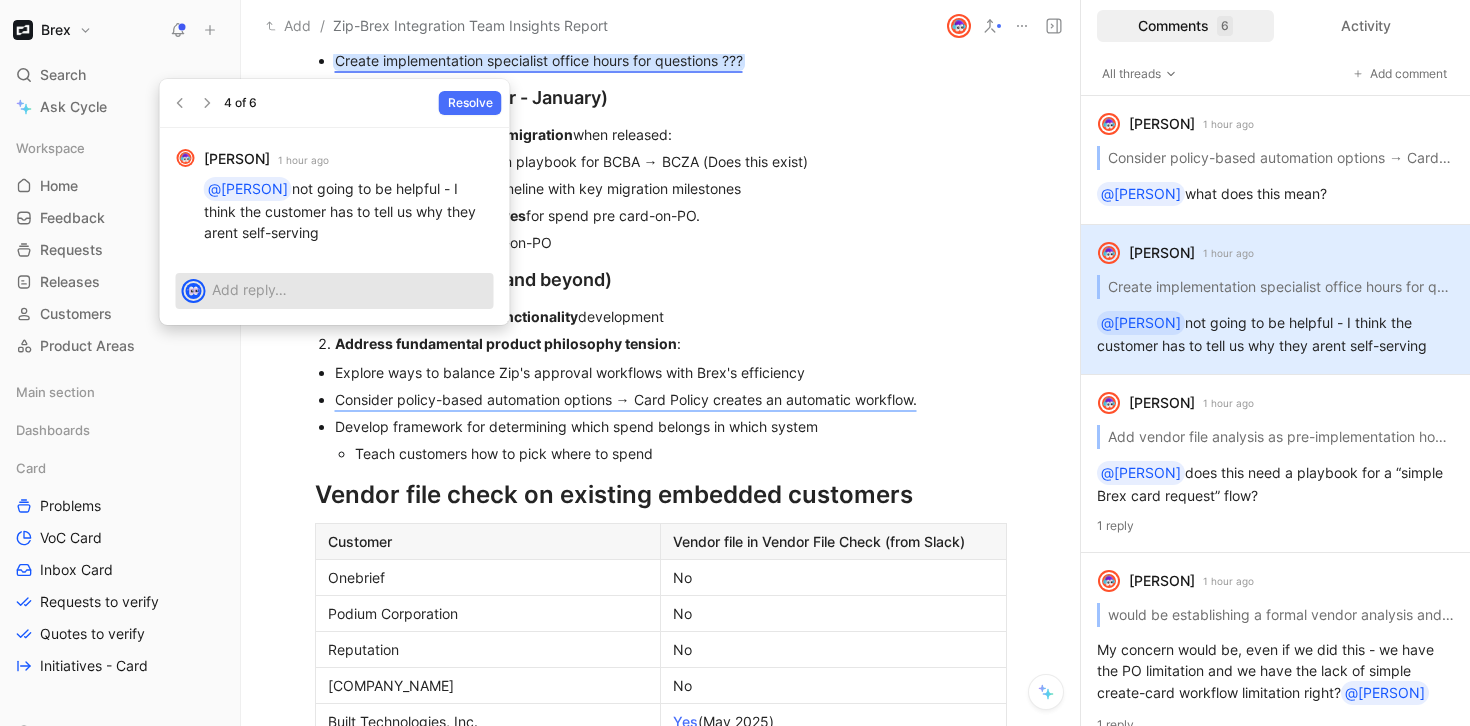 click at bounding box center [350, 289] 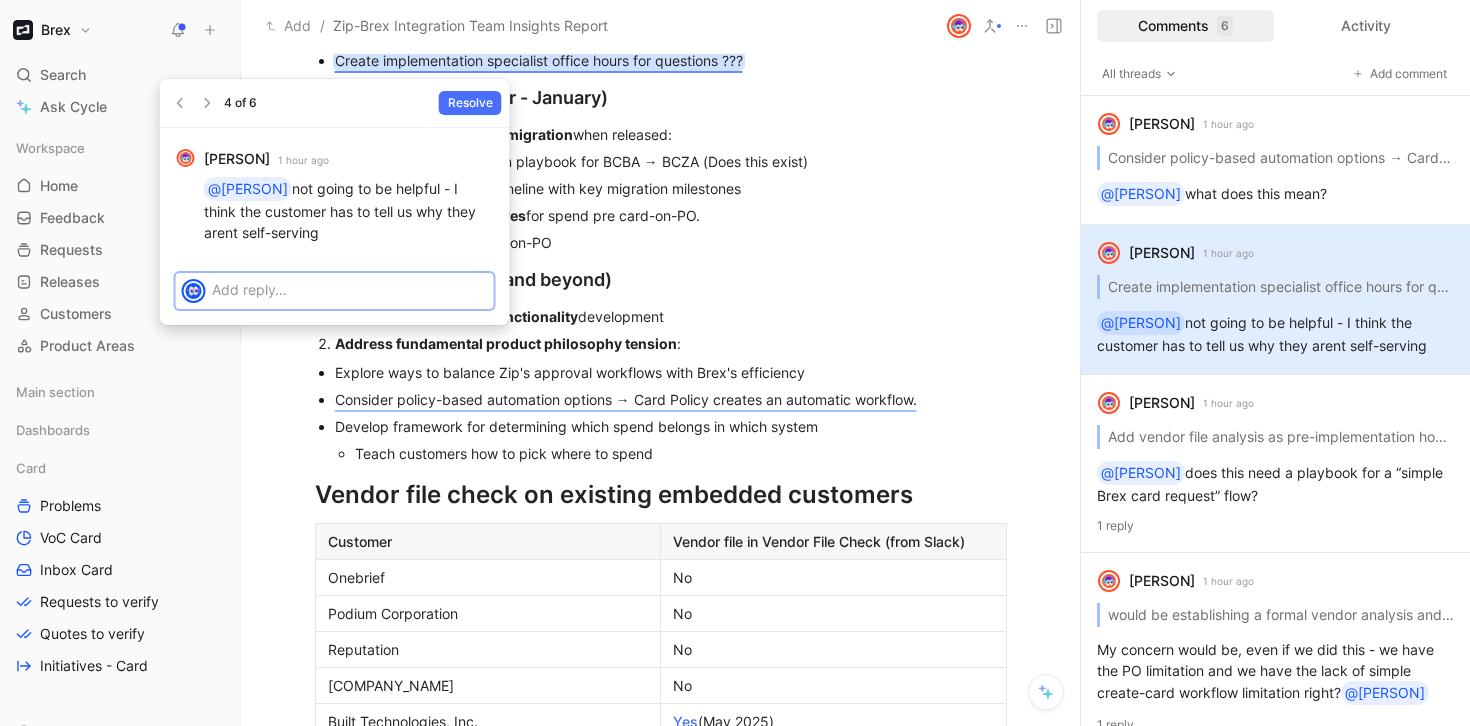 type 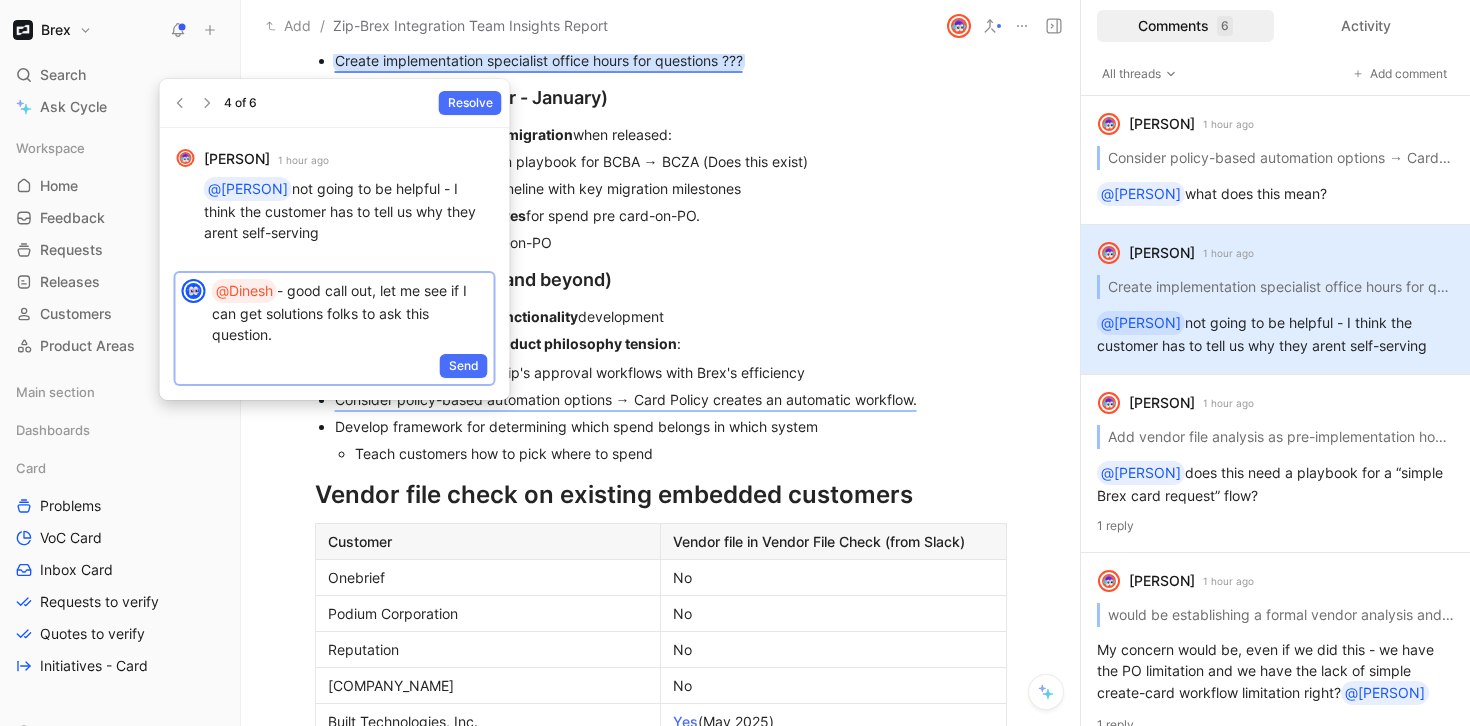 drag, startPoint x: 307, startPoint y: 345, endPoint x: 384, endPoint y: 297, distance: 90.73588 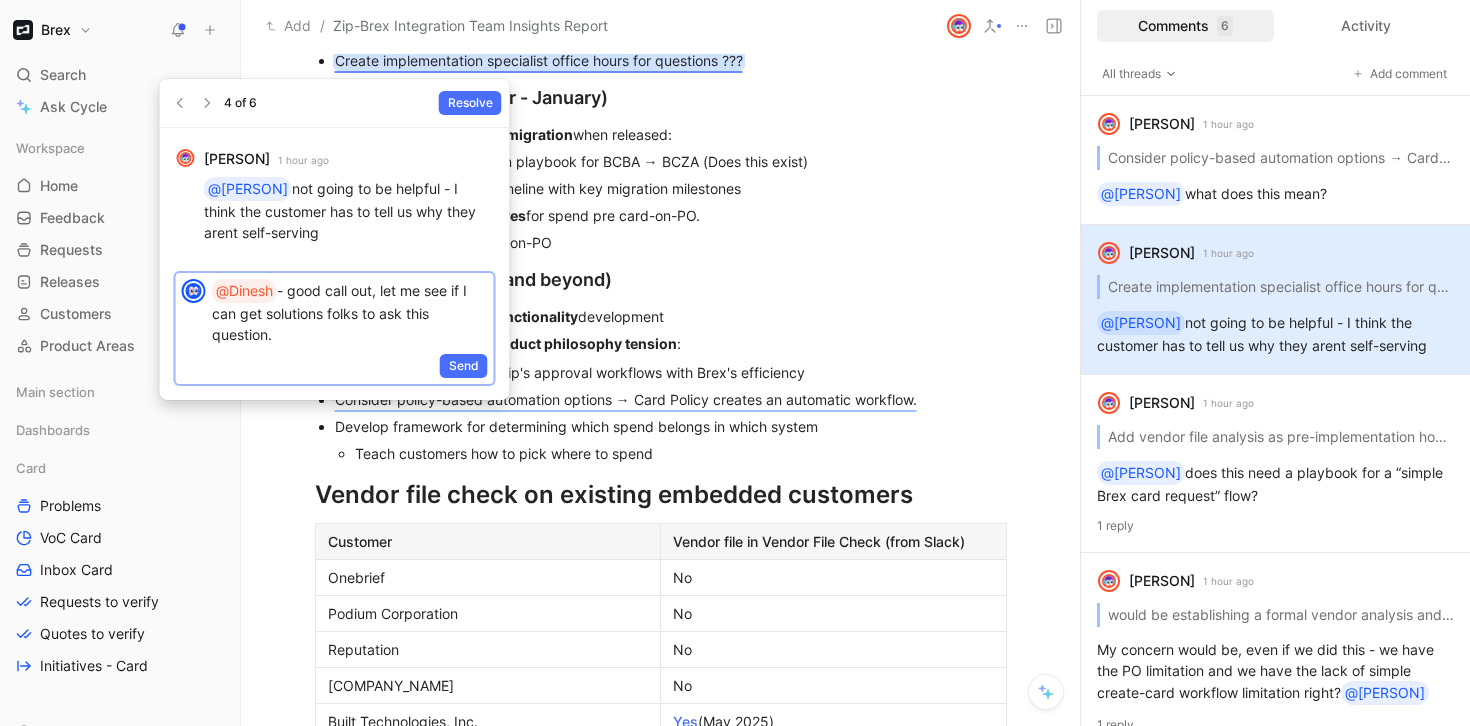 click on "@[NAME]  - good call out, let me see if I can get solutions folks to ask this question." at bounding box center [353, 312] 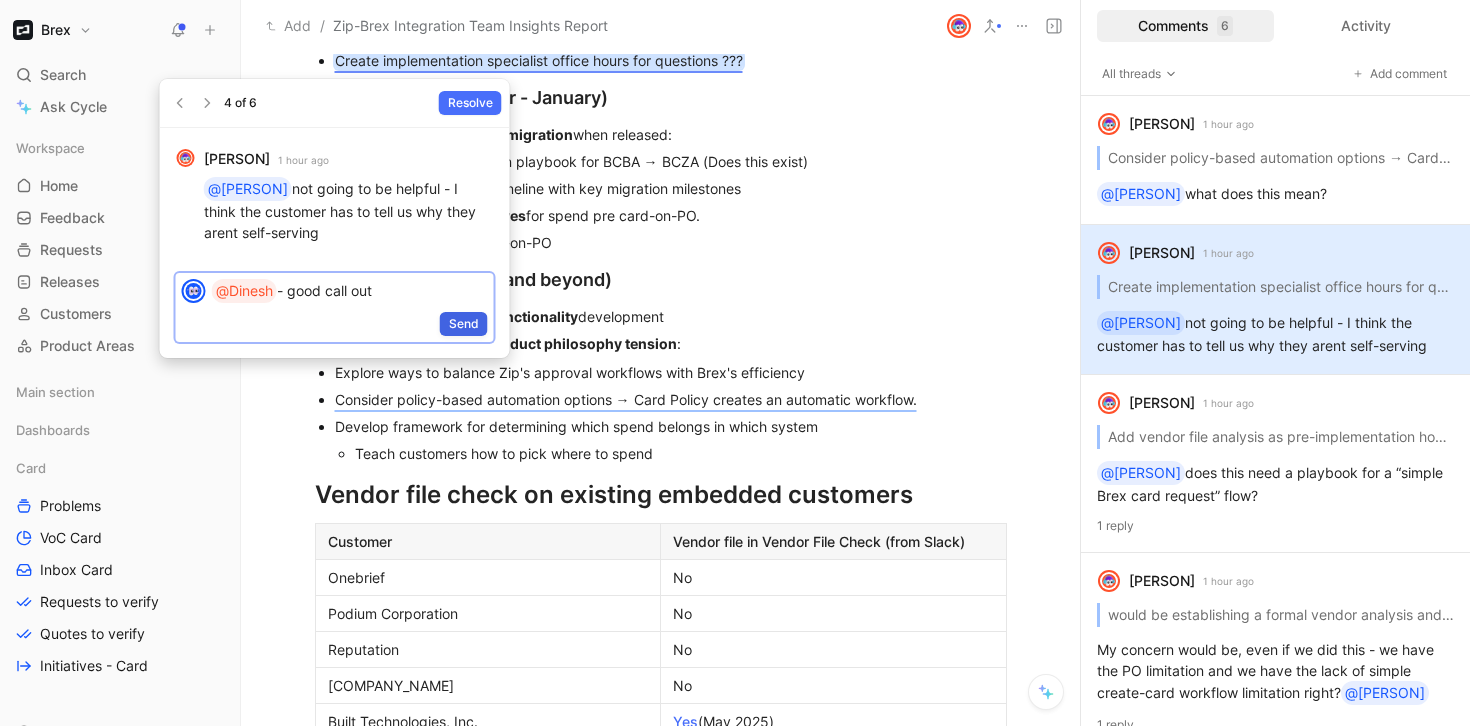 click on "Send" at bounding box center (464, 324) 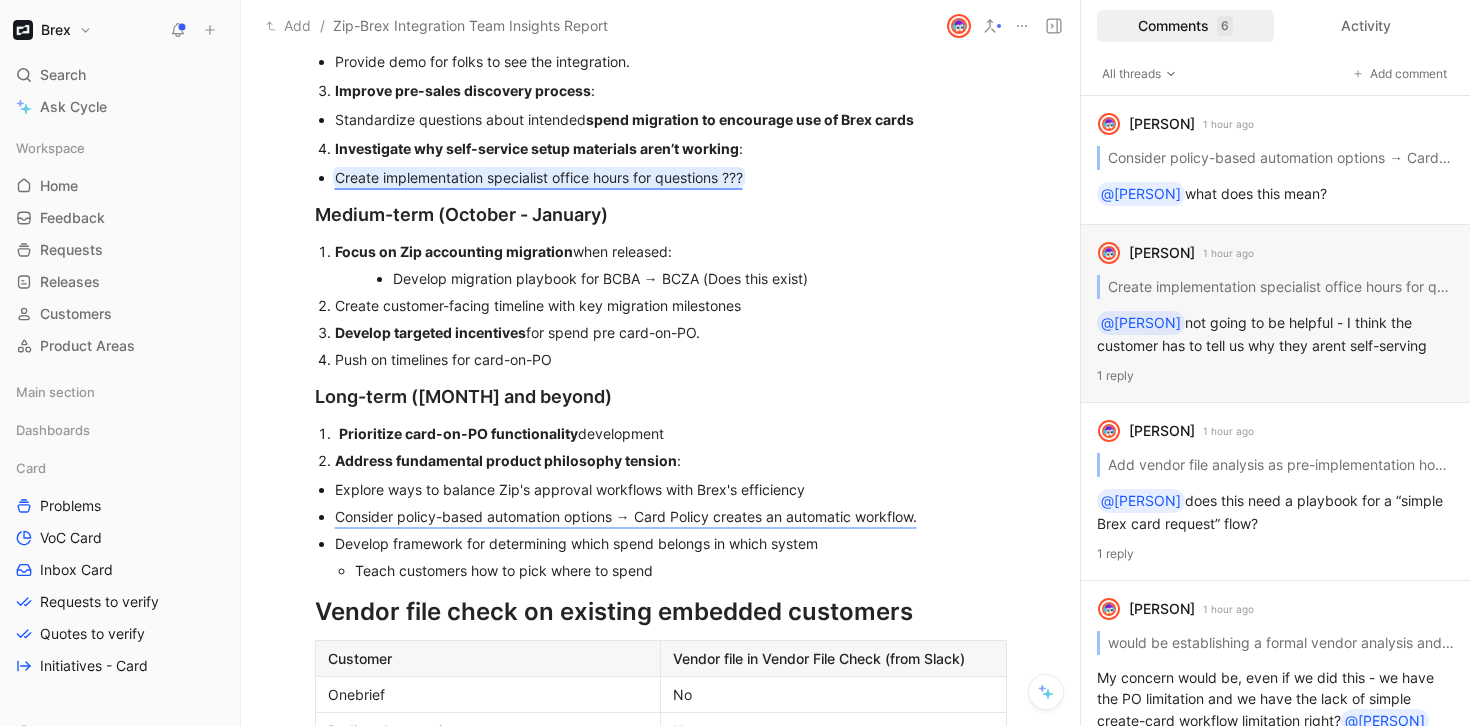 scroll, scrollTop: 1898, scrollLeft: 0, axis: vertical 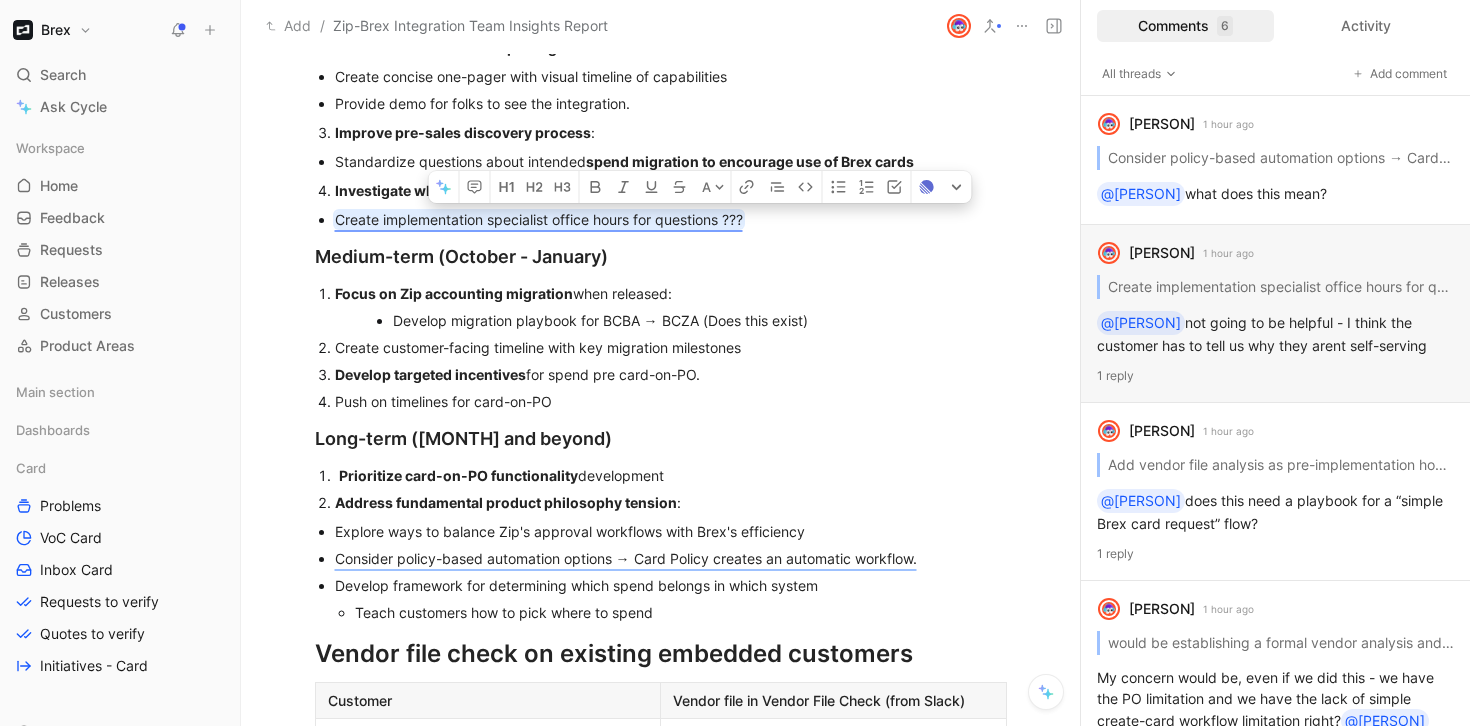 click on "Create implementation specialist office hours for questions ???" at bounding box center (539, 219) 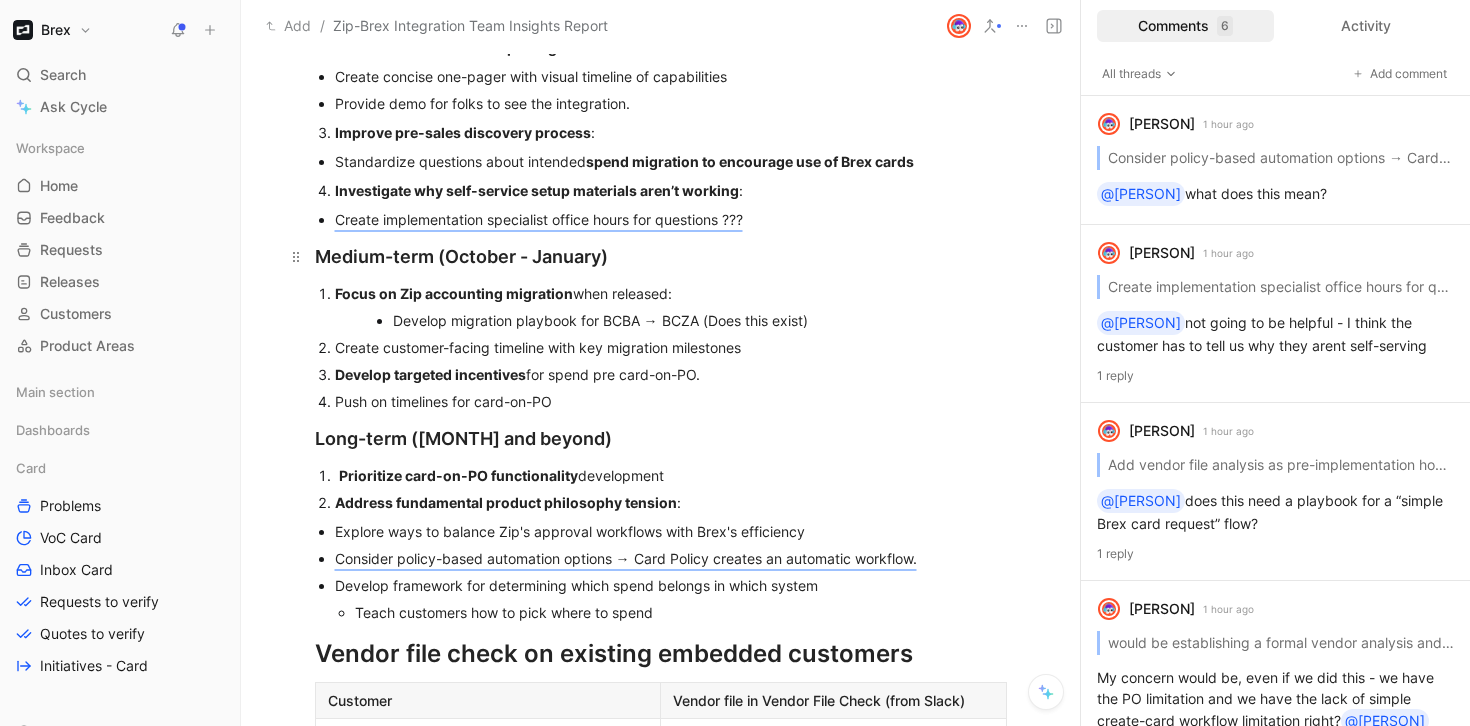 click on "Medium-term (October - January)" at bounding box center (661, 256) 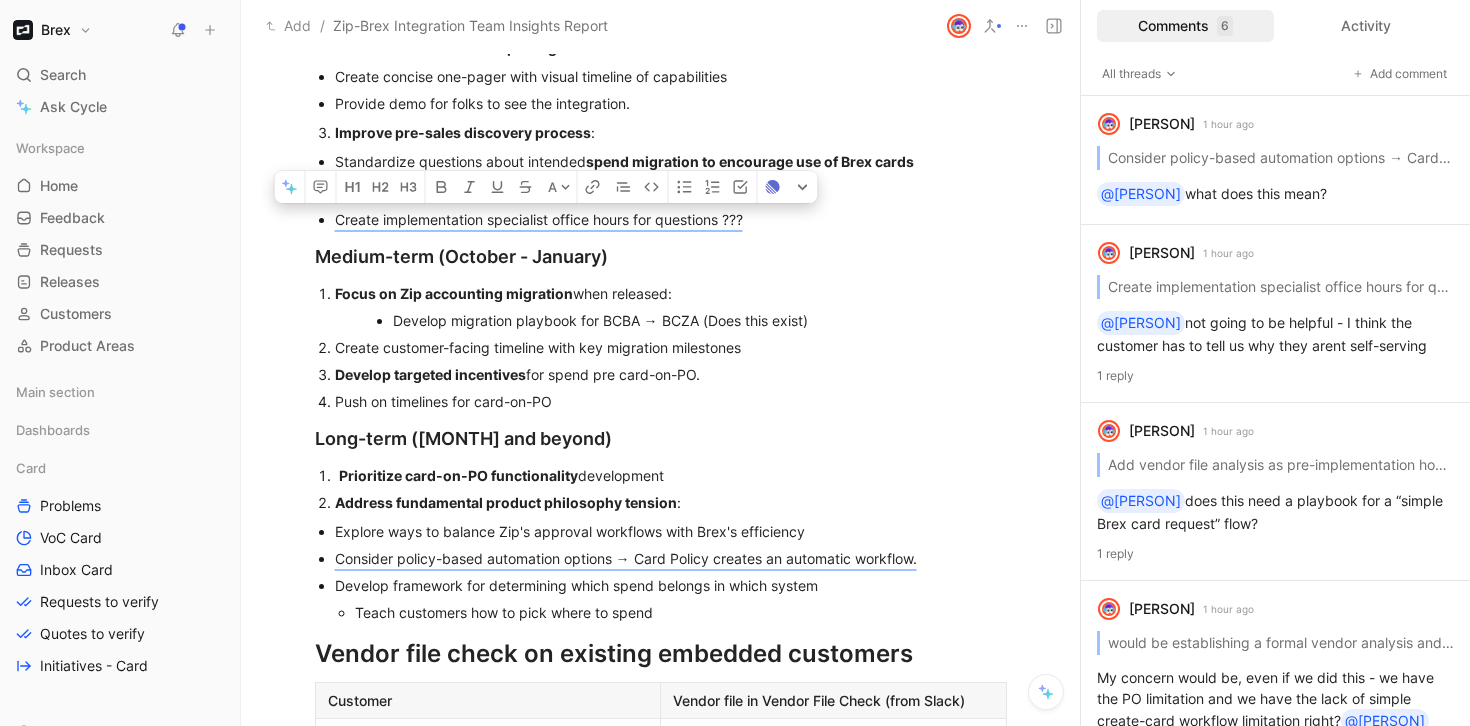 drag, startPoint x: 791, startPoint y: 222, endPoint x: 324, endPoint y: 218, distance: 467.01712 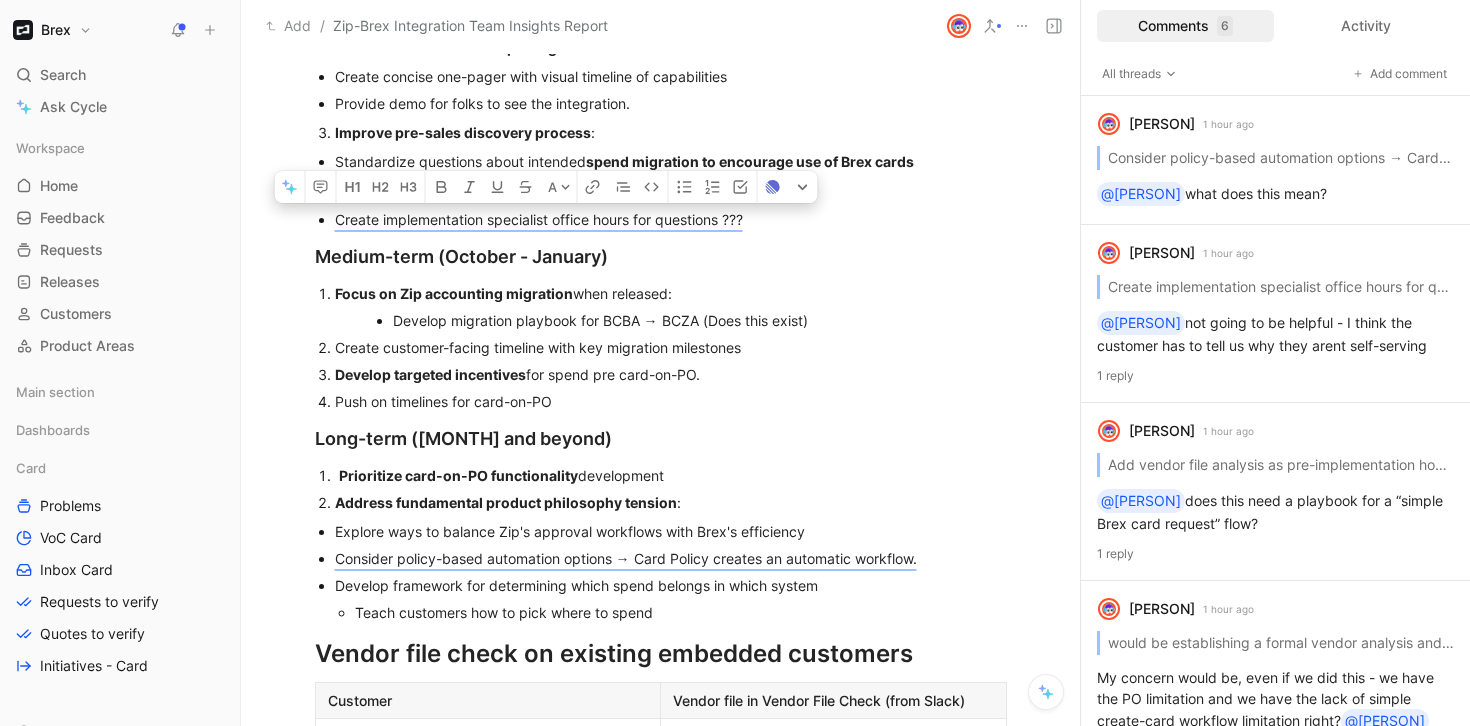 click on "Create implementation specialist office hours for questions ???" at bounding box center [671, 219] 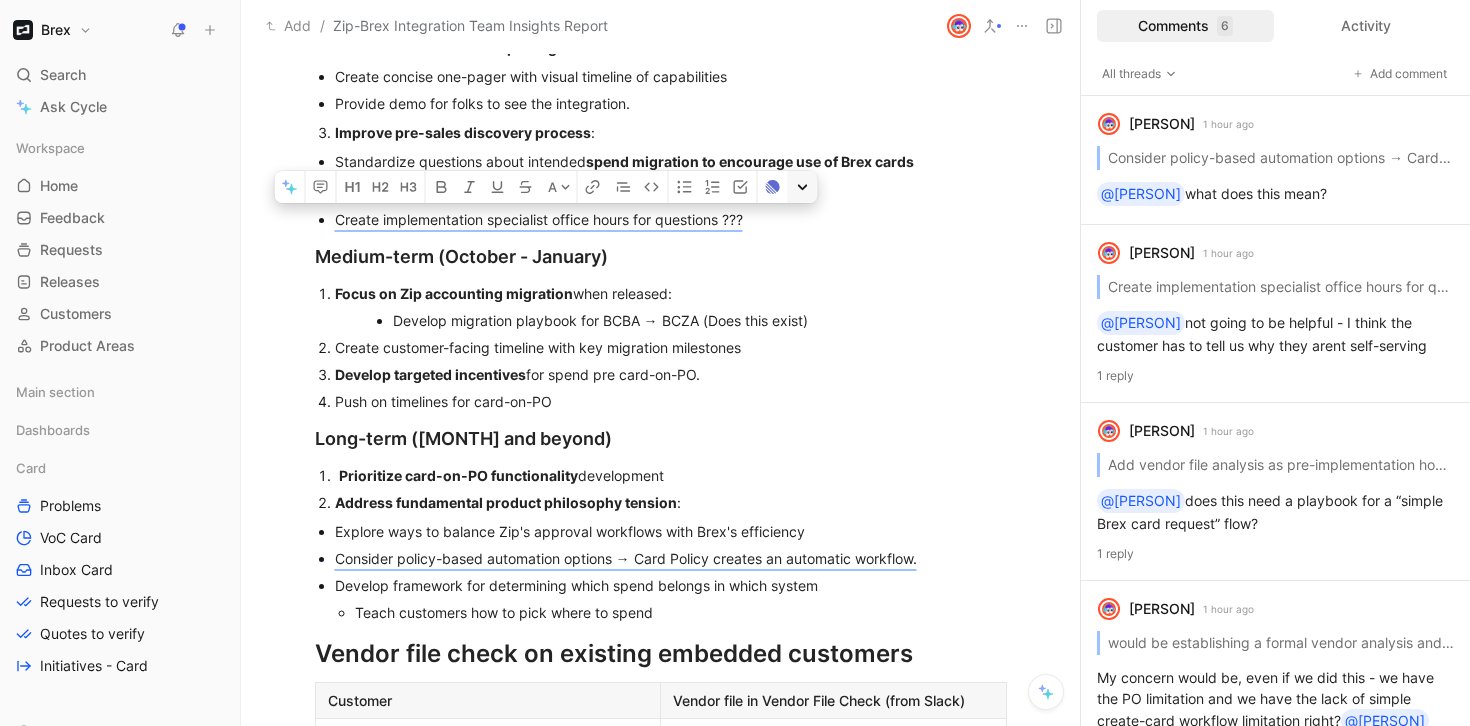 click 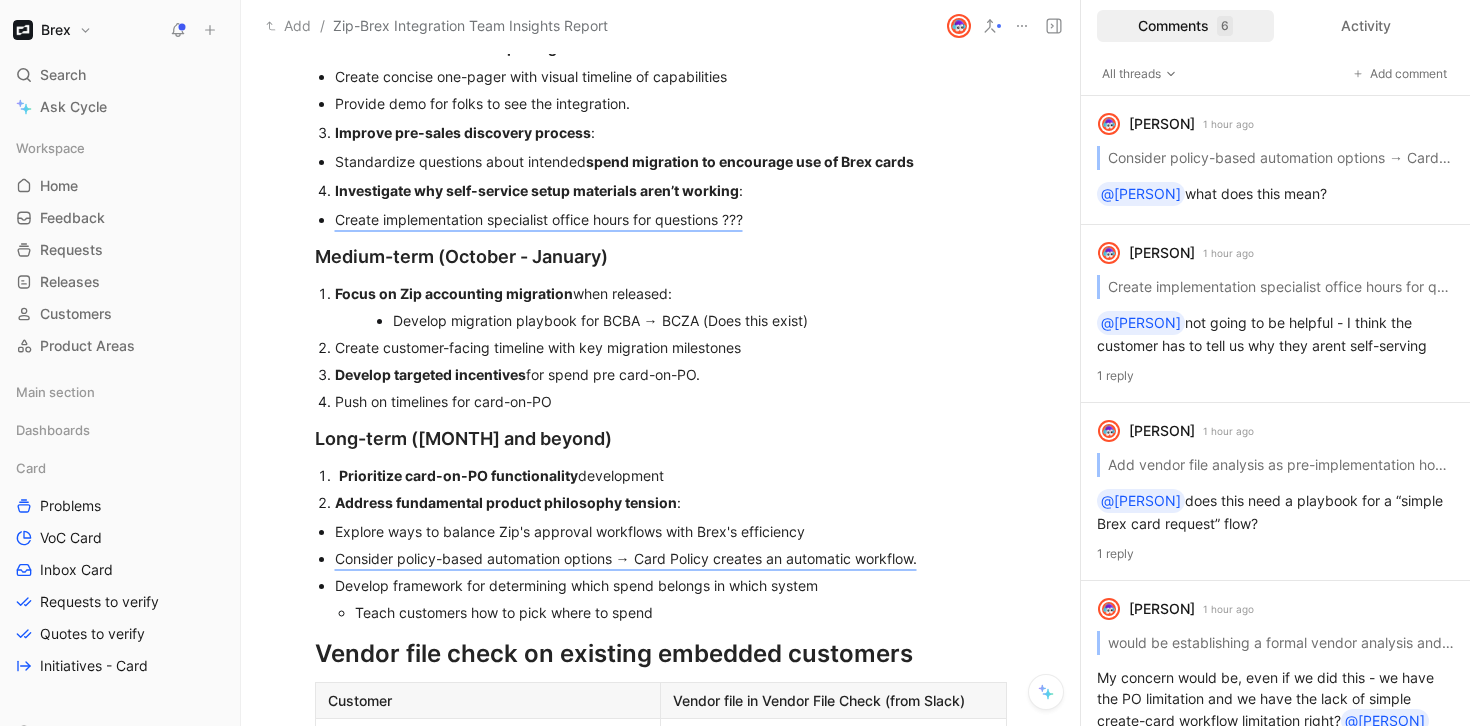 click on "Create customer-facing timeline with key migration milestones" at bounding box center [671, 347] 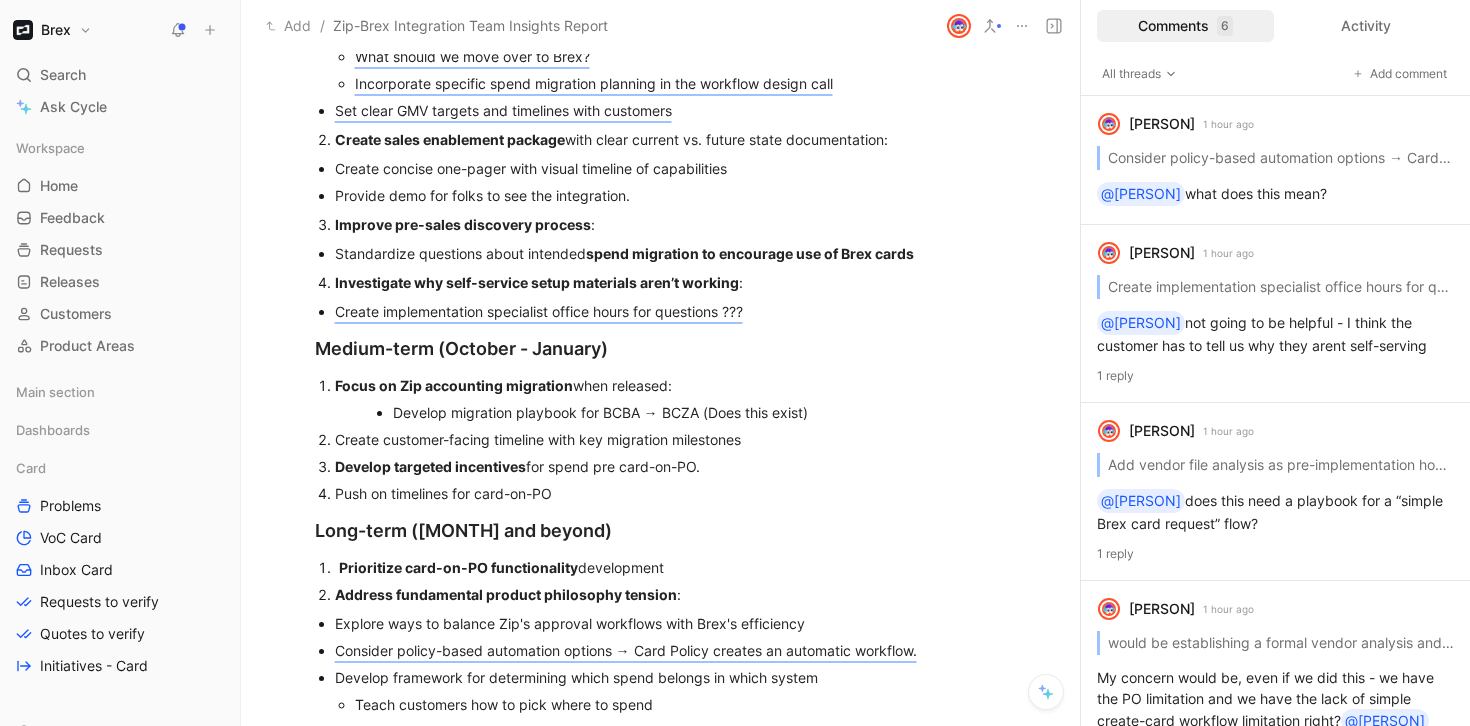 scroll, scrollTop: 1787, scrollLeft: 0, axis: vertical 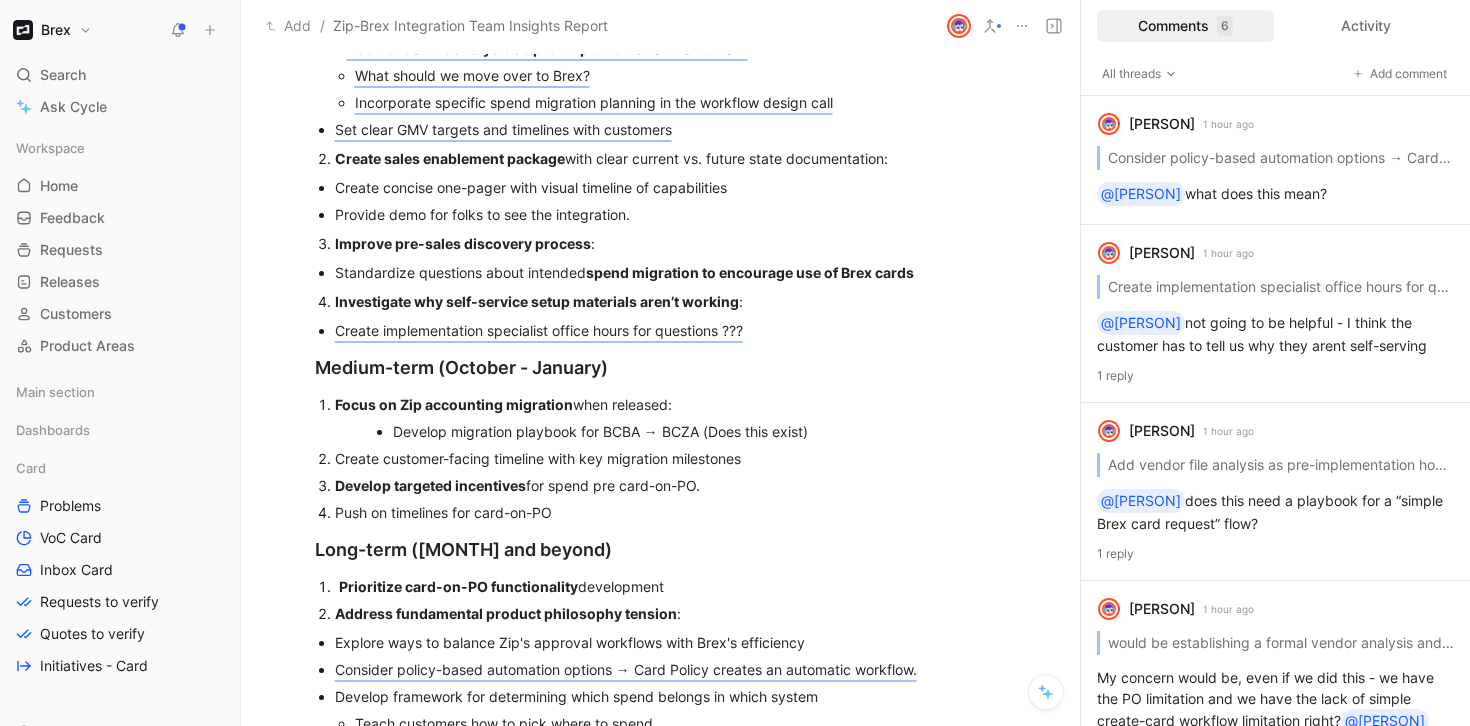 click on "Investigate why self-service setup materials aren’t working" at bounding box center (537, 301) 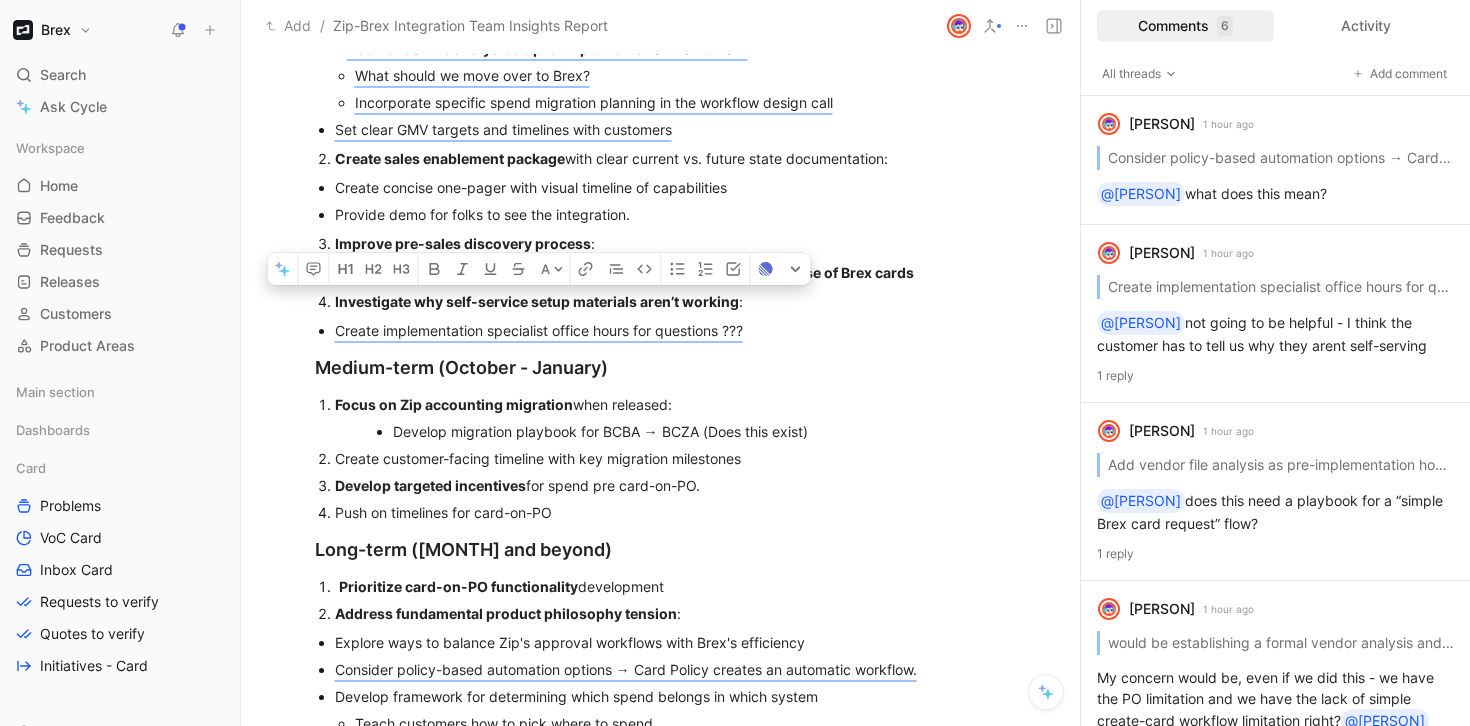 click on "Investigate why self-service setup materials aren’t working" at bounding box center [537, 301] 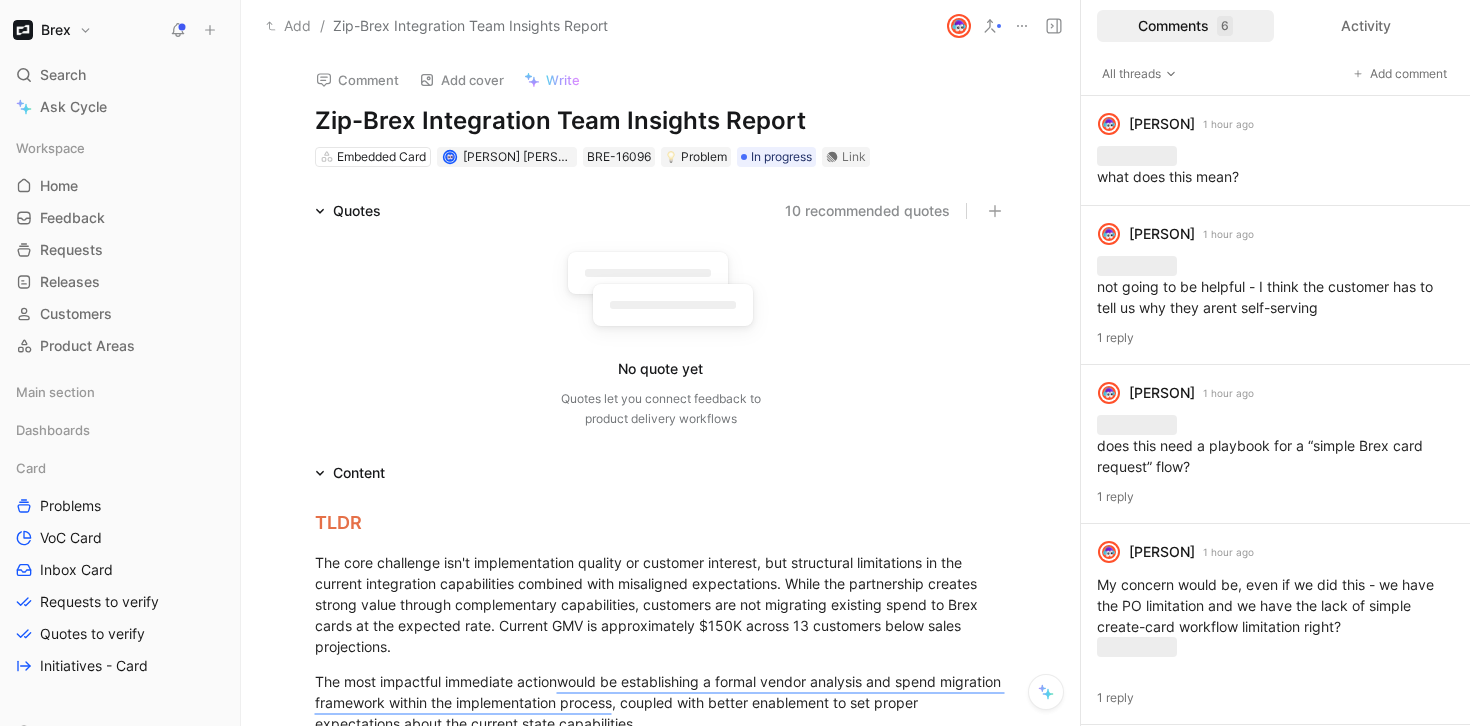 scroll, scrollTop: 126, scrollLeft: 0, axis: vertical 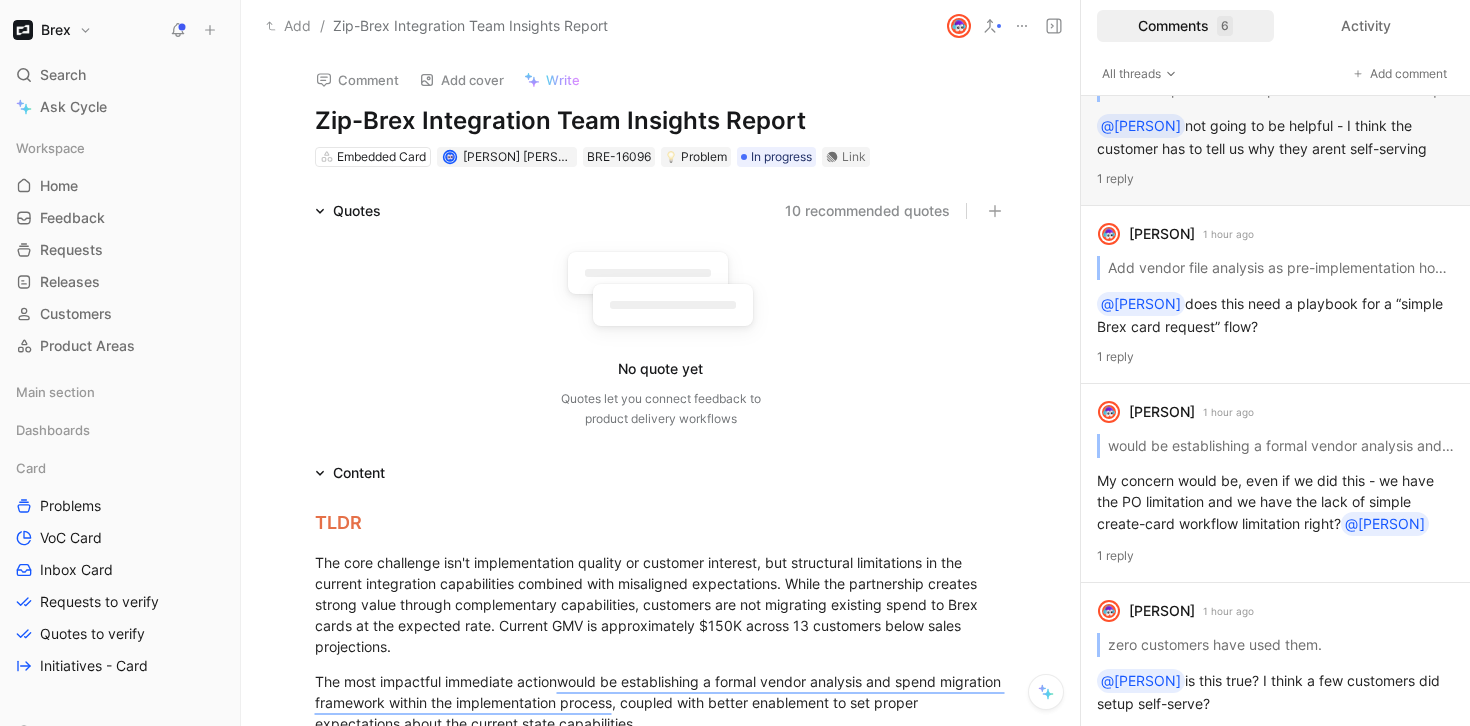 click on "[PERSON] [PERSON] [TIME] ago Create implementation specialist office hours for questions ??? @[PERSON] not going to be helpful - I think the customer has to tell us why they arent self-serving 1 reply" at bounding box center [1275, 117] 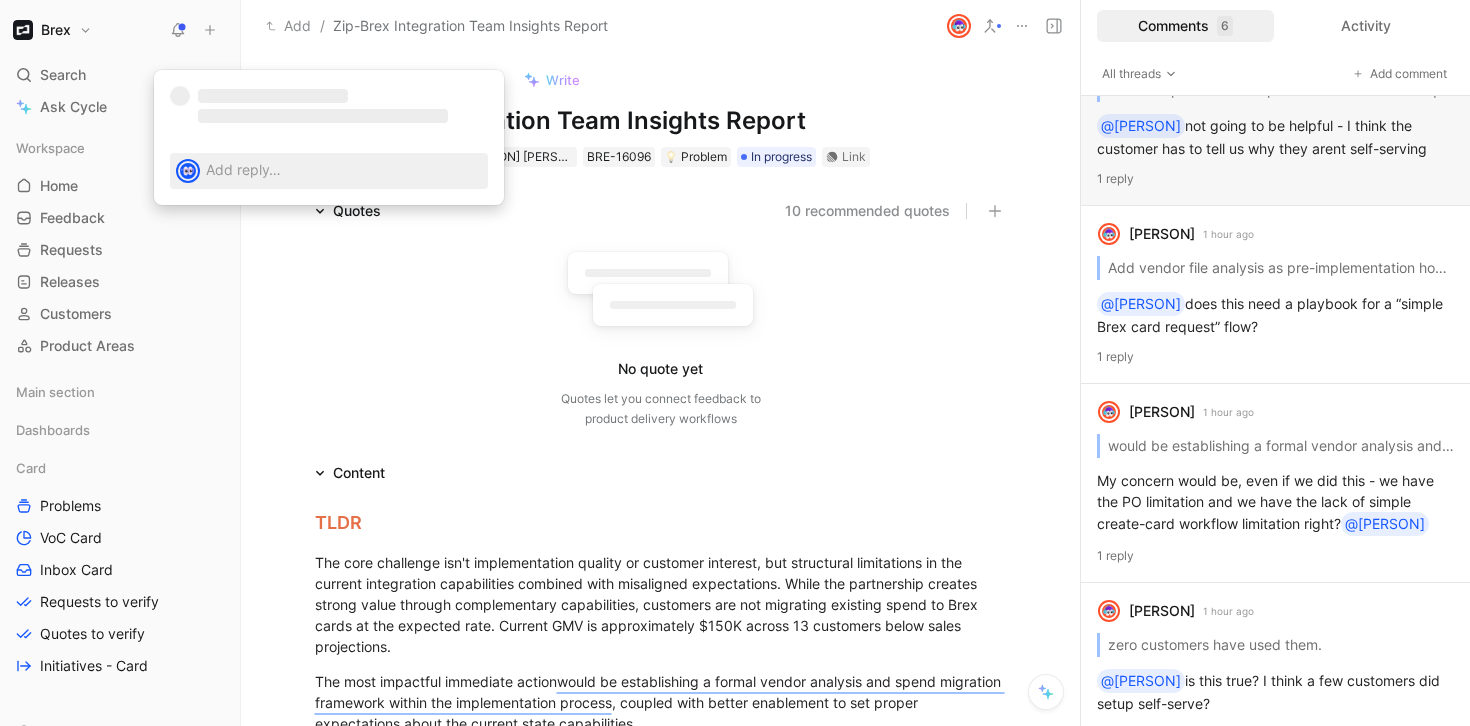 scroll, scrollTop: 2057, scrollLeft: 0, axis: vertical 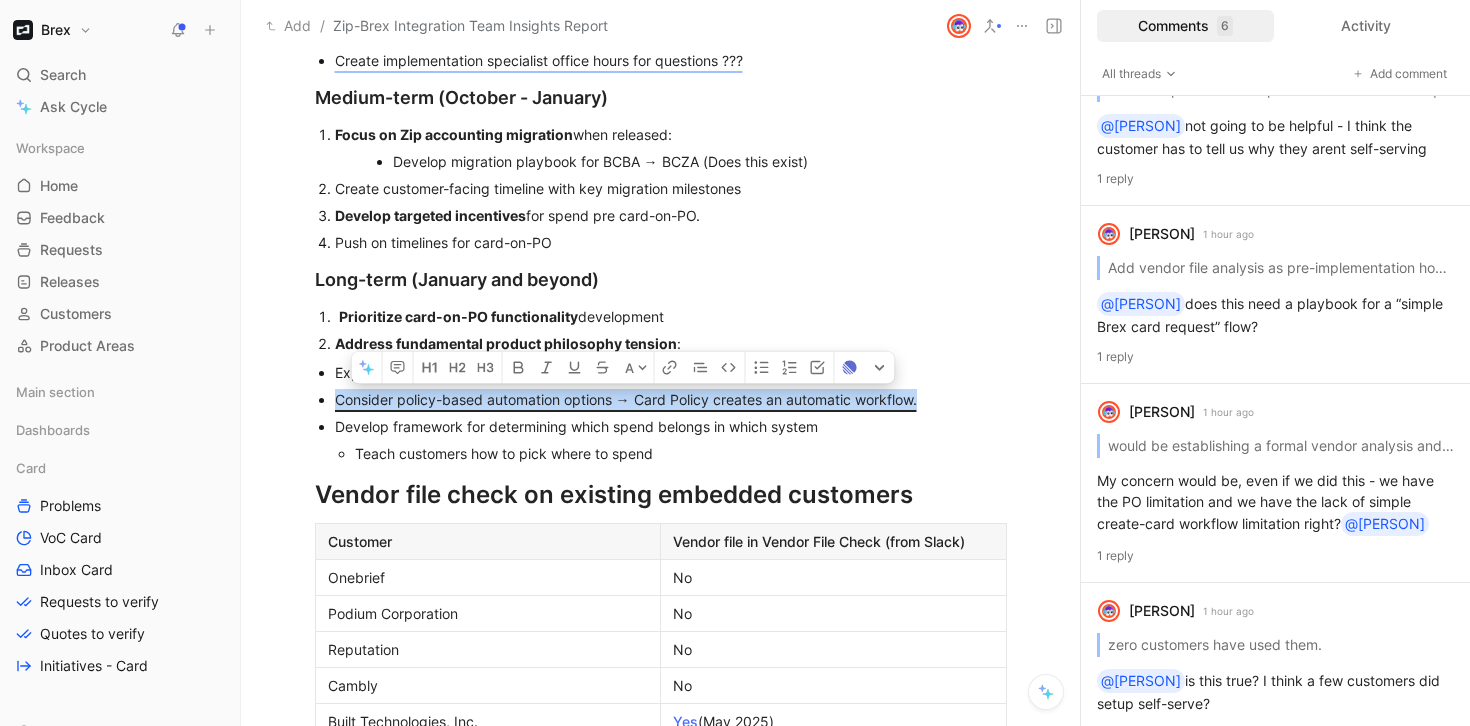 drag, startPoint x: 936, startPoint y: 410, endPoint x: 309, endPoint y: 405, distance: 627.01996 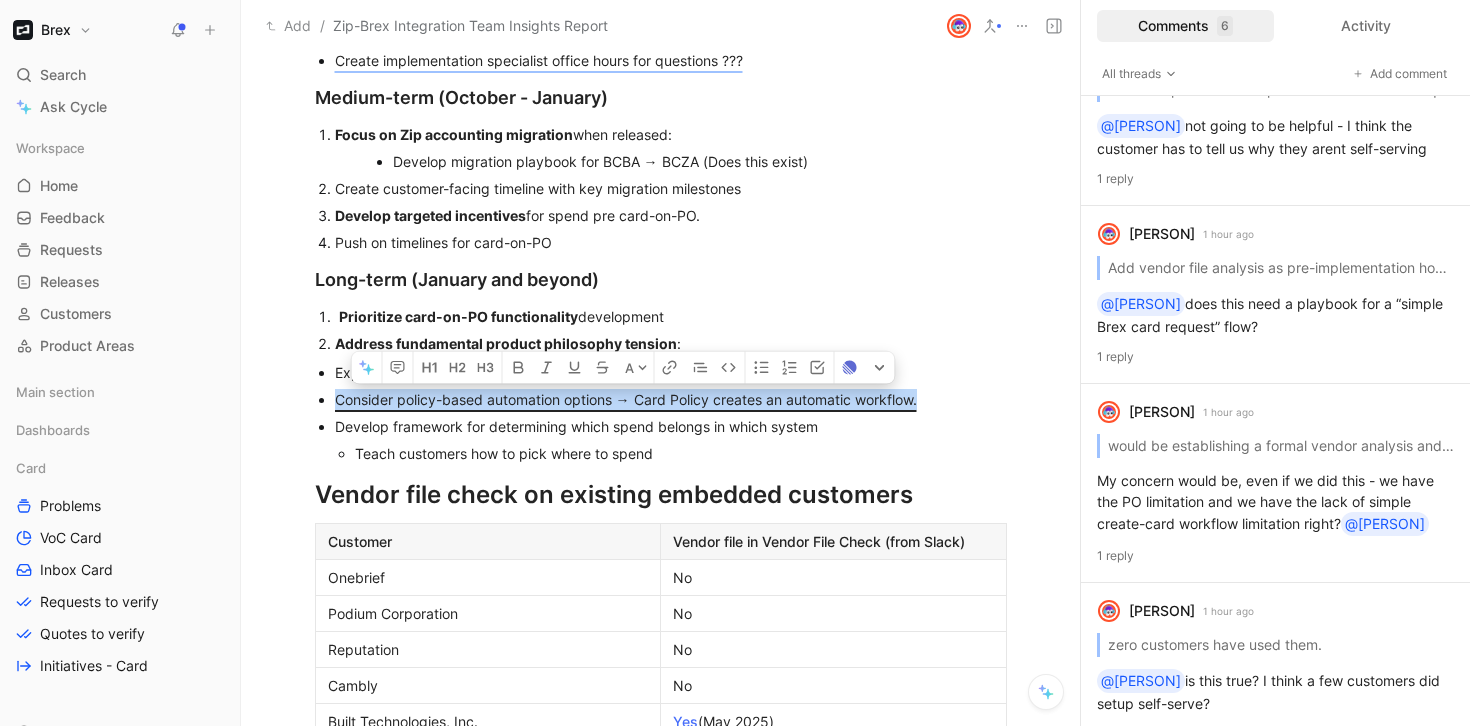 click on "Explore ways to balance Zip's approval workflows with Brex's efficiency Consider policy-based automation options → Card Policy creates an automatic workflow. Develop framework for determining which spend belongs in which system Teach customers how to pick where to spend" at bounding box center [661, 413] 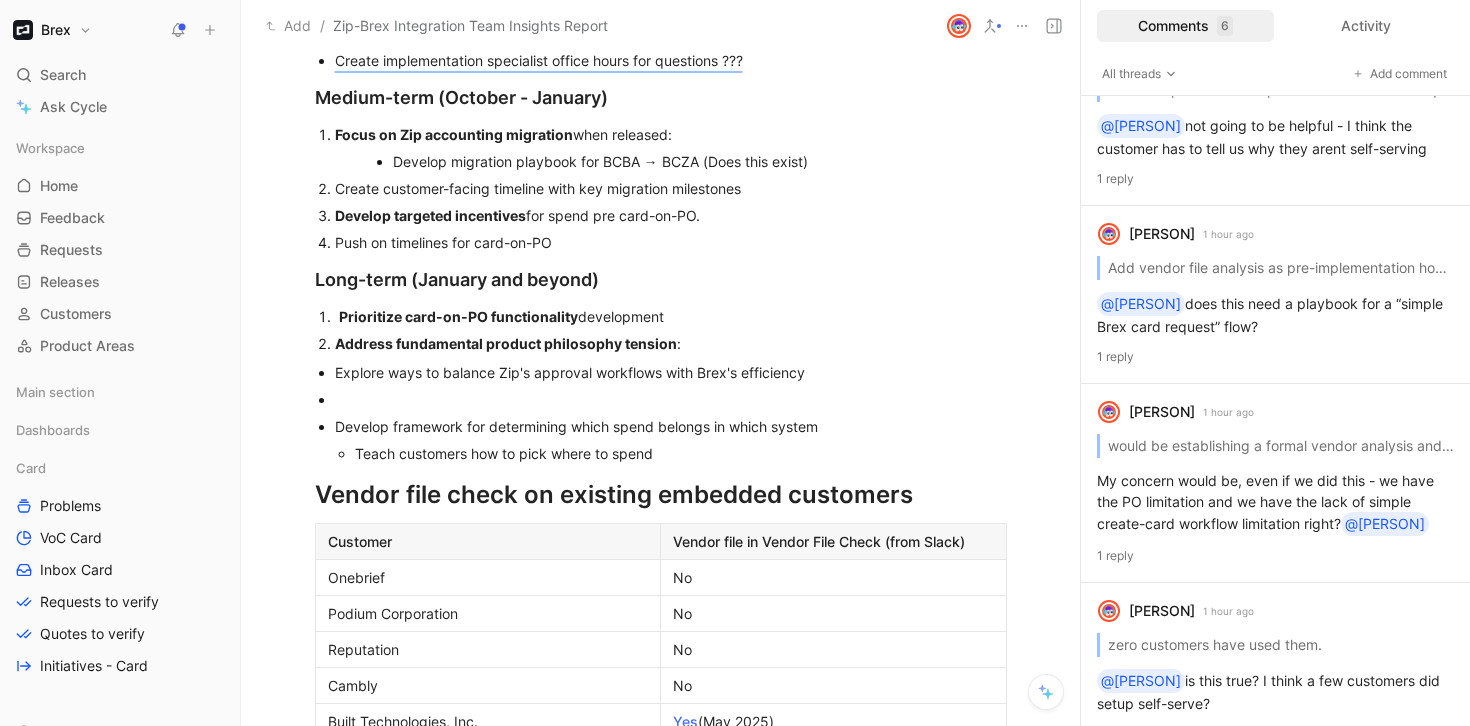 scroll, scrollTop: 161, scrollLeft: 0, axis: vertical 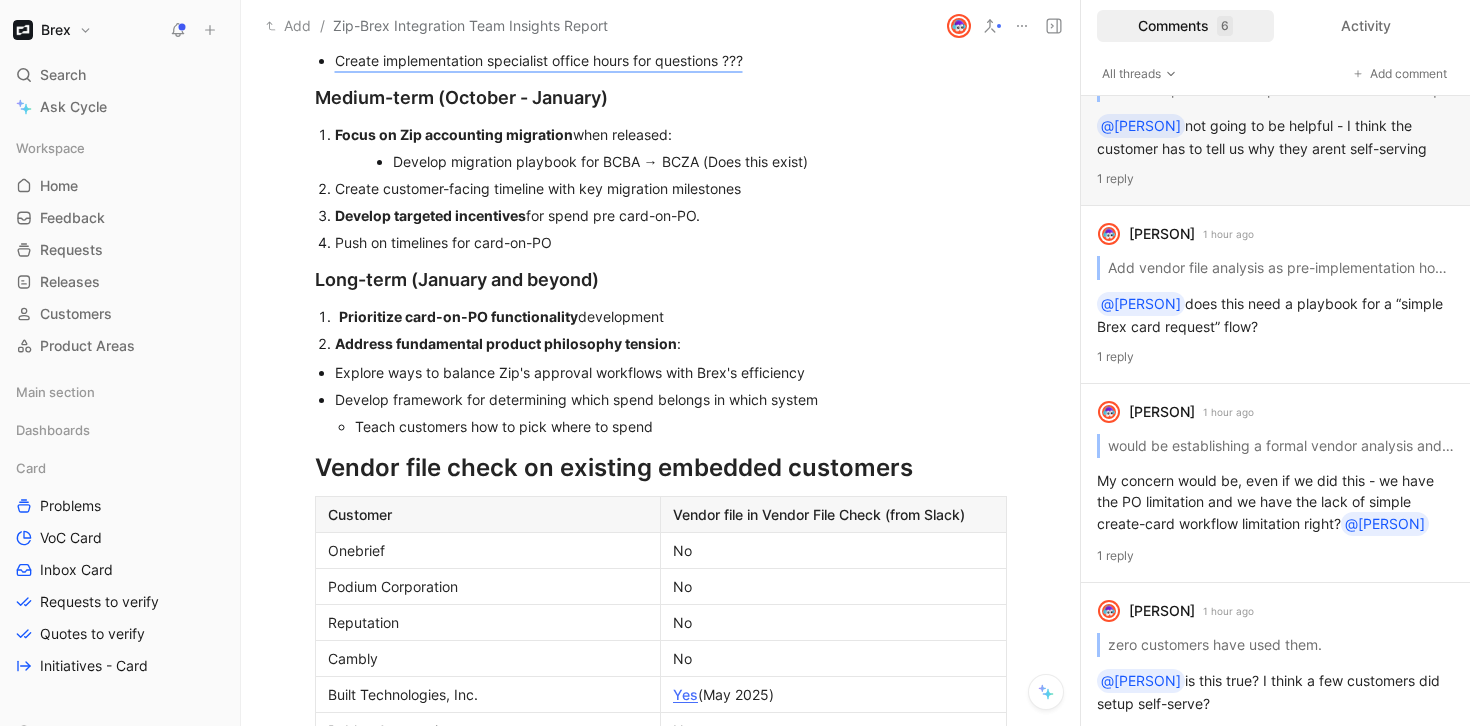 click on "Dinesh Seemakurty 1 hour ago   Create implementation specialist office hours for questions ??? @Alexis  not going to be helpful - I think the customer has to tell us why they arent self-serving 1 reply" at bounding box center [1275, 117] 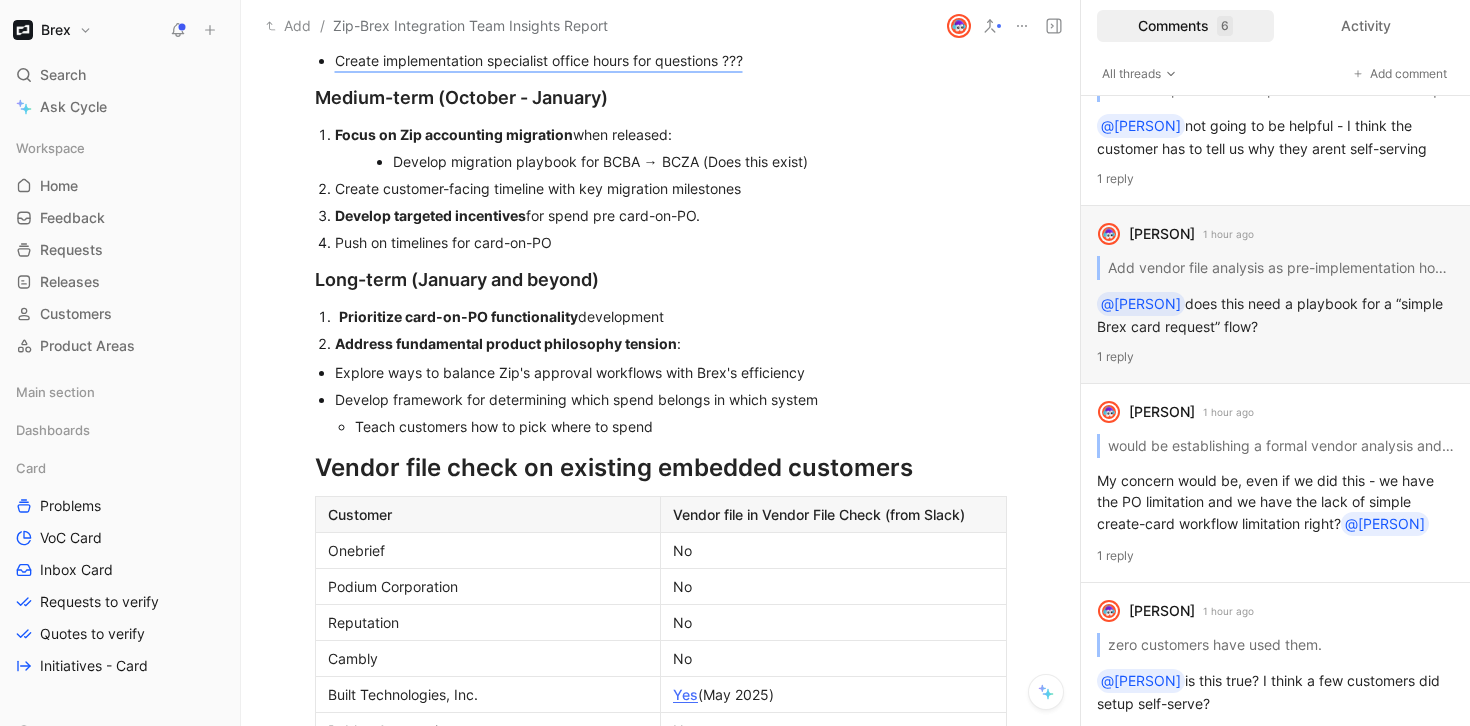 click on "[NAME] [LAST] 1 hour ago  Add vendor file analysis as pre-implementation homework What should we move over to Brex?     Incorporate specific spend migration planning in the workflow design call    Set clear GMV targets and timelines with customers @[NAME]  does this need a playbook for a “simple Brex card request” flow? 1 reply" at bounding box center (1275, 295) 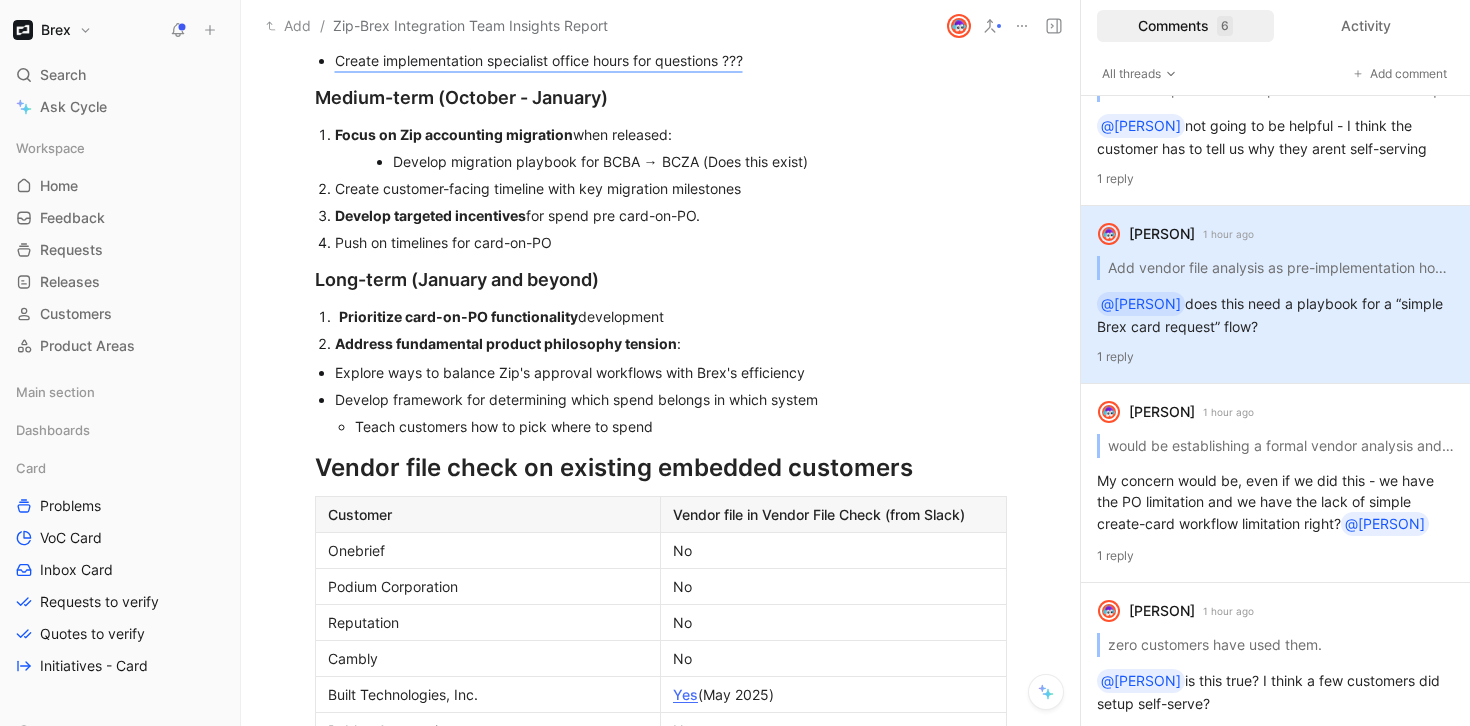 scroll, scrollTop: 1775, scrollLeft: 0, axis: vertical 